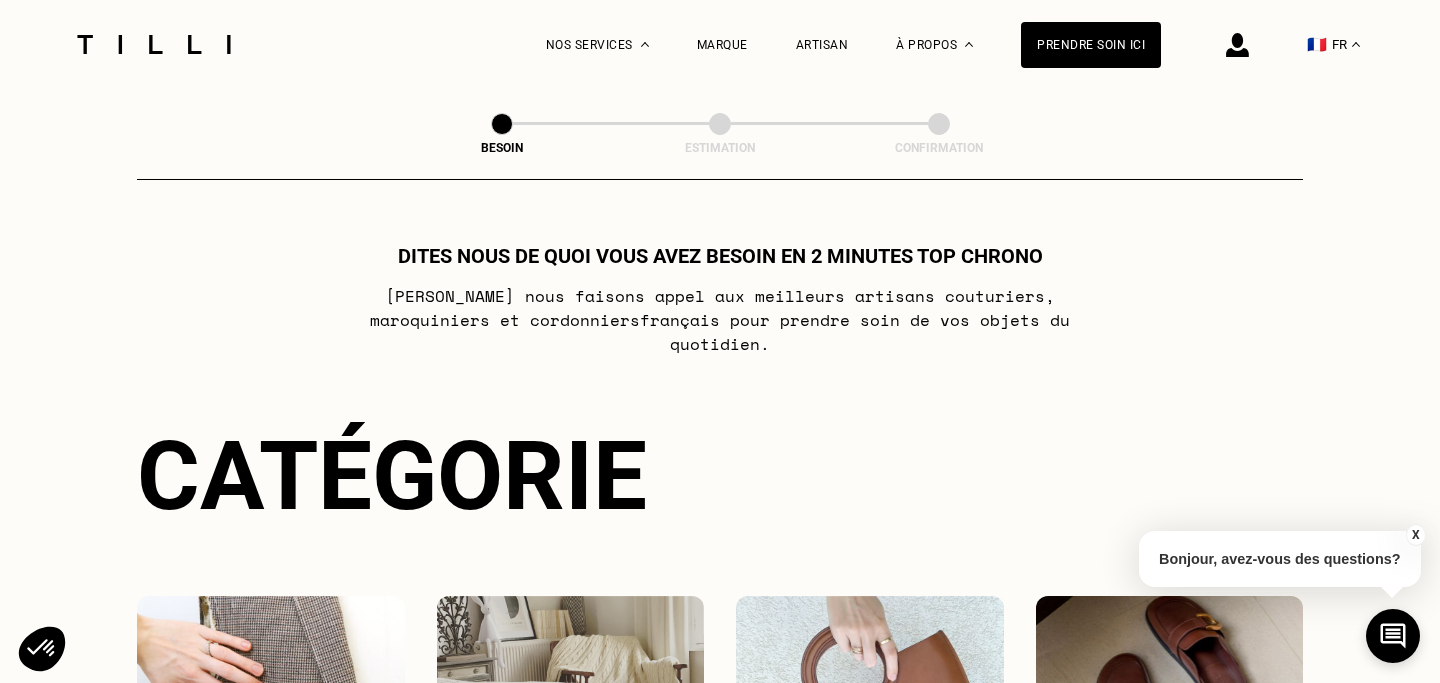 scroll, scrollTop: 0, scrollLeft: 0, axis: both 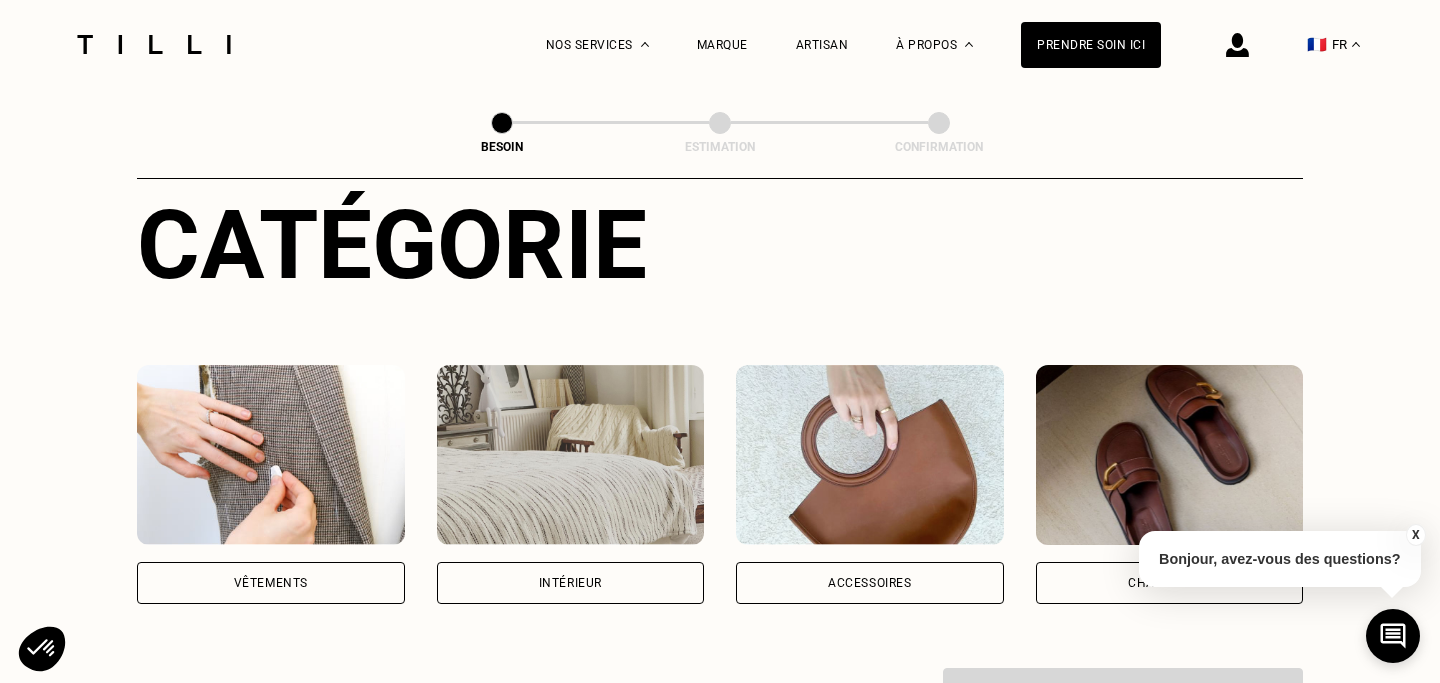 click at bounding box center (271, 455) 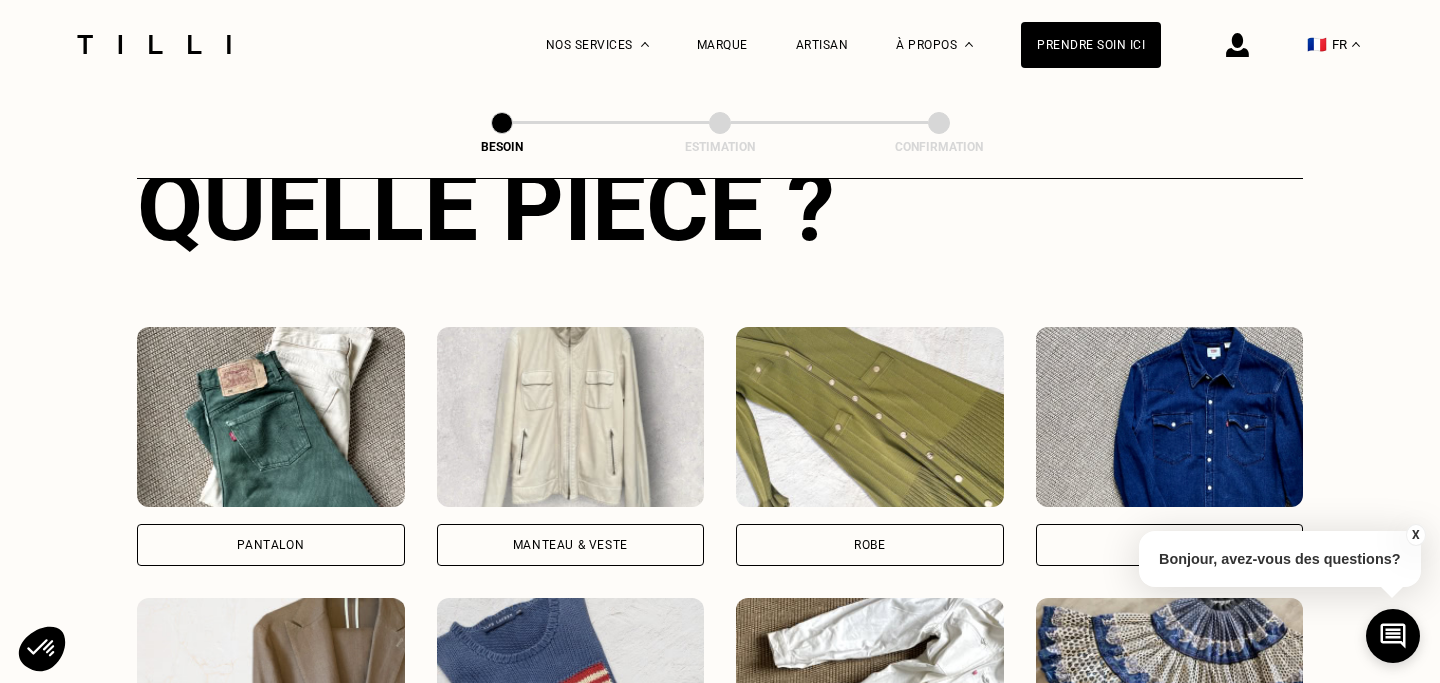 scroll, scrollTop: 818, scrollLeft: 0, axis: vertical 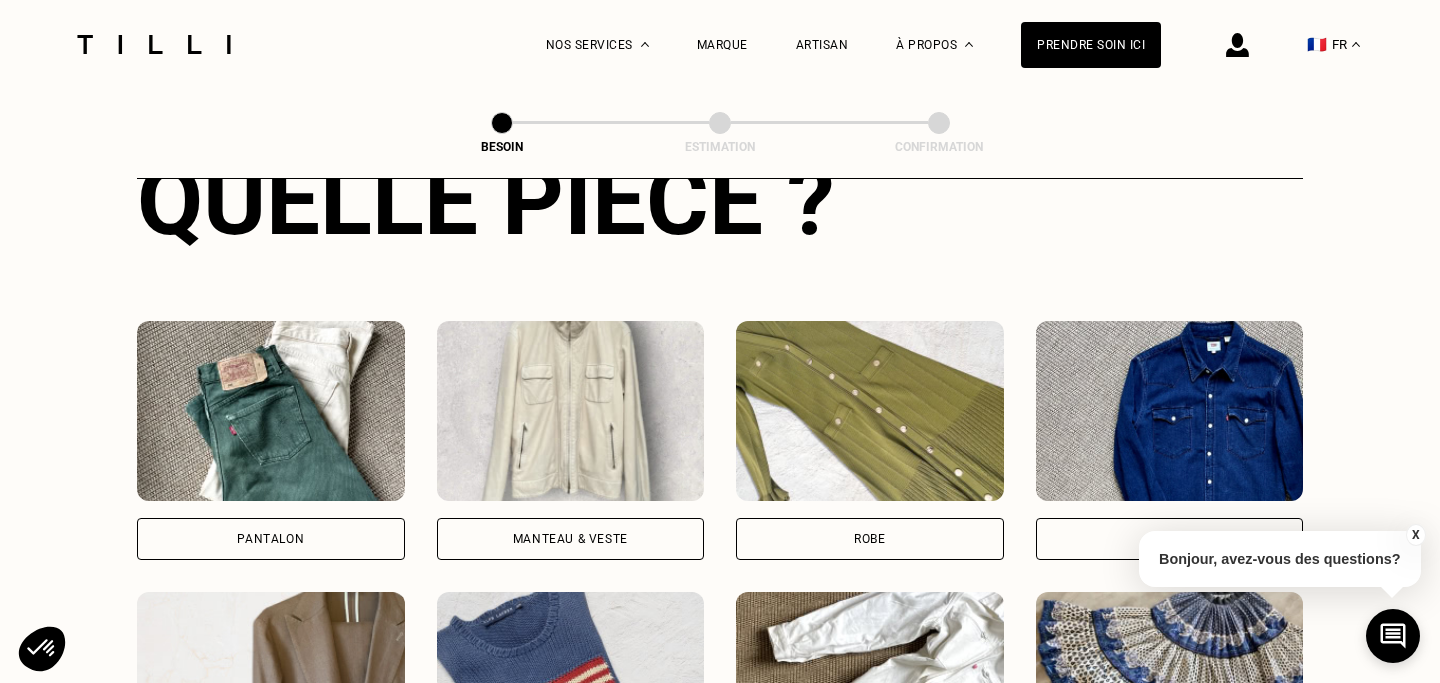 click at bounding box center (870, 411) 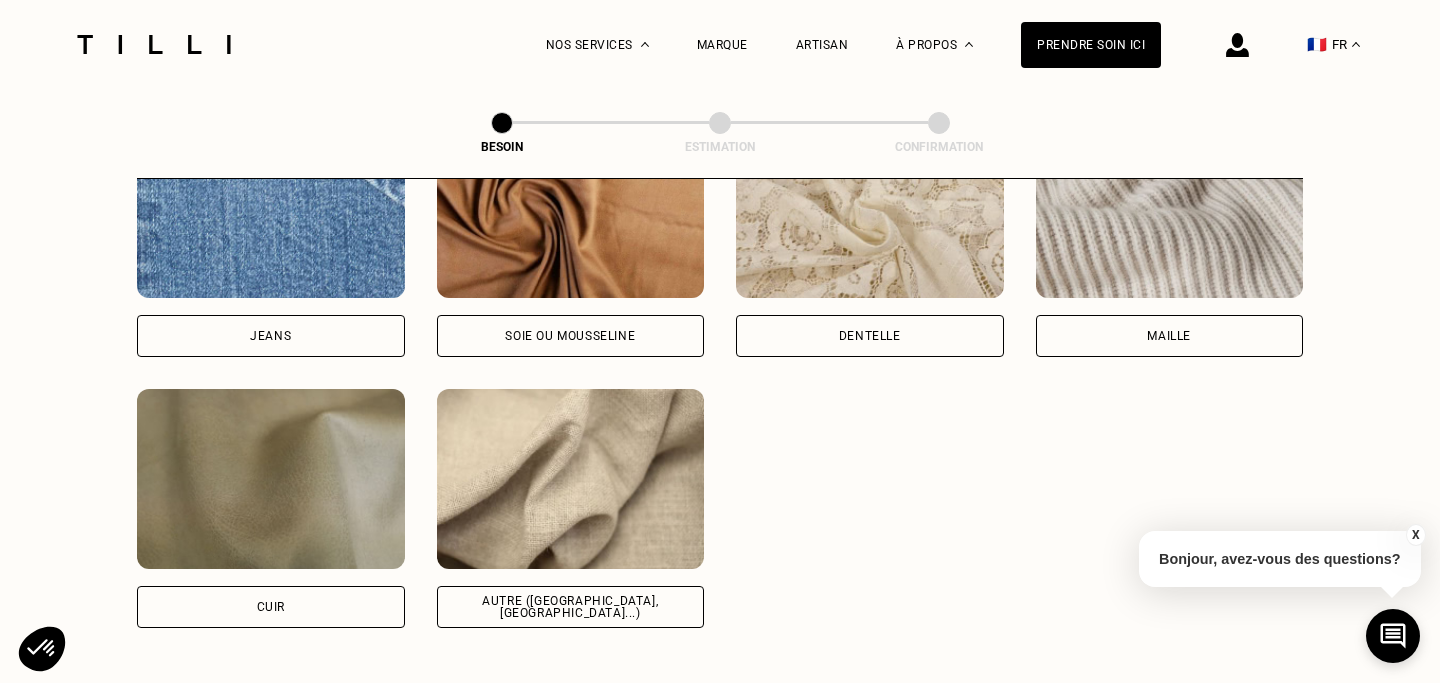 scroll, scrollTop: 2245, scrollLeft: 0, axis: vertical 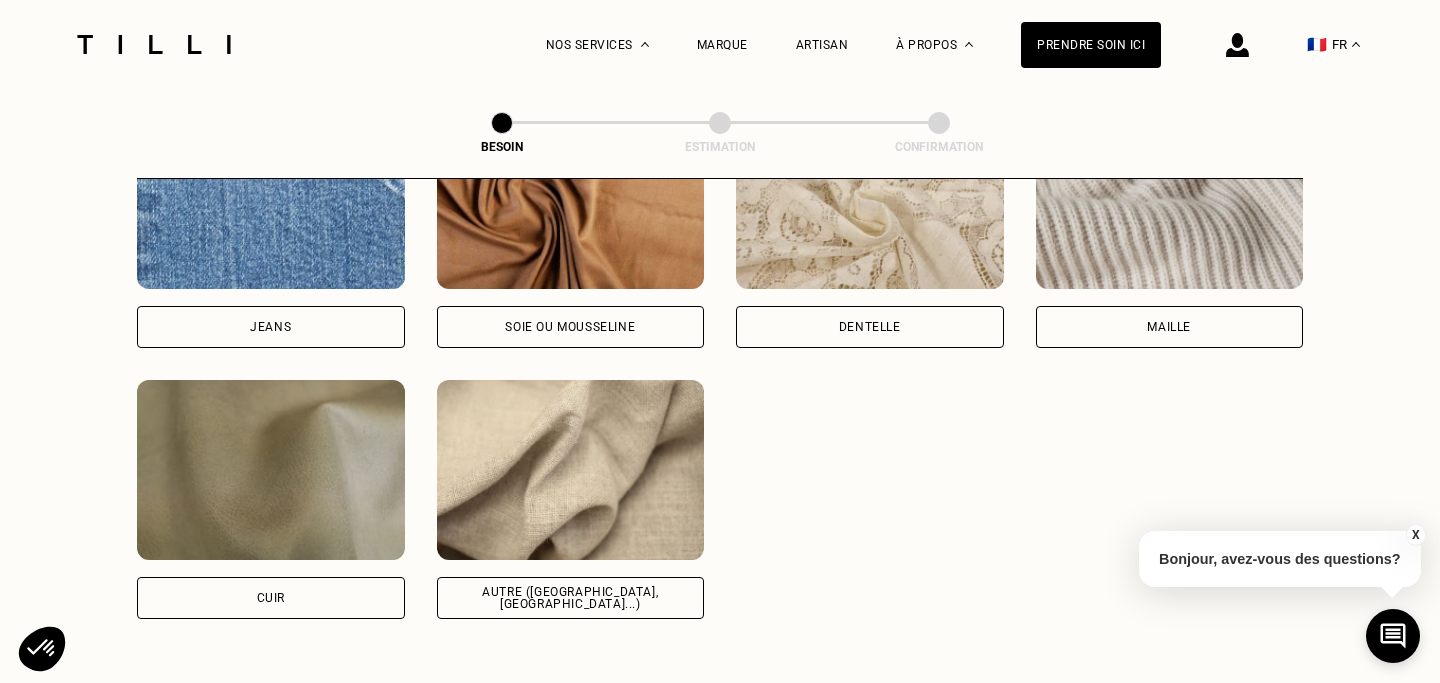 click on "Soie ou mousseline" at bounding box center [571, 327] 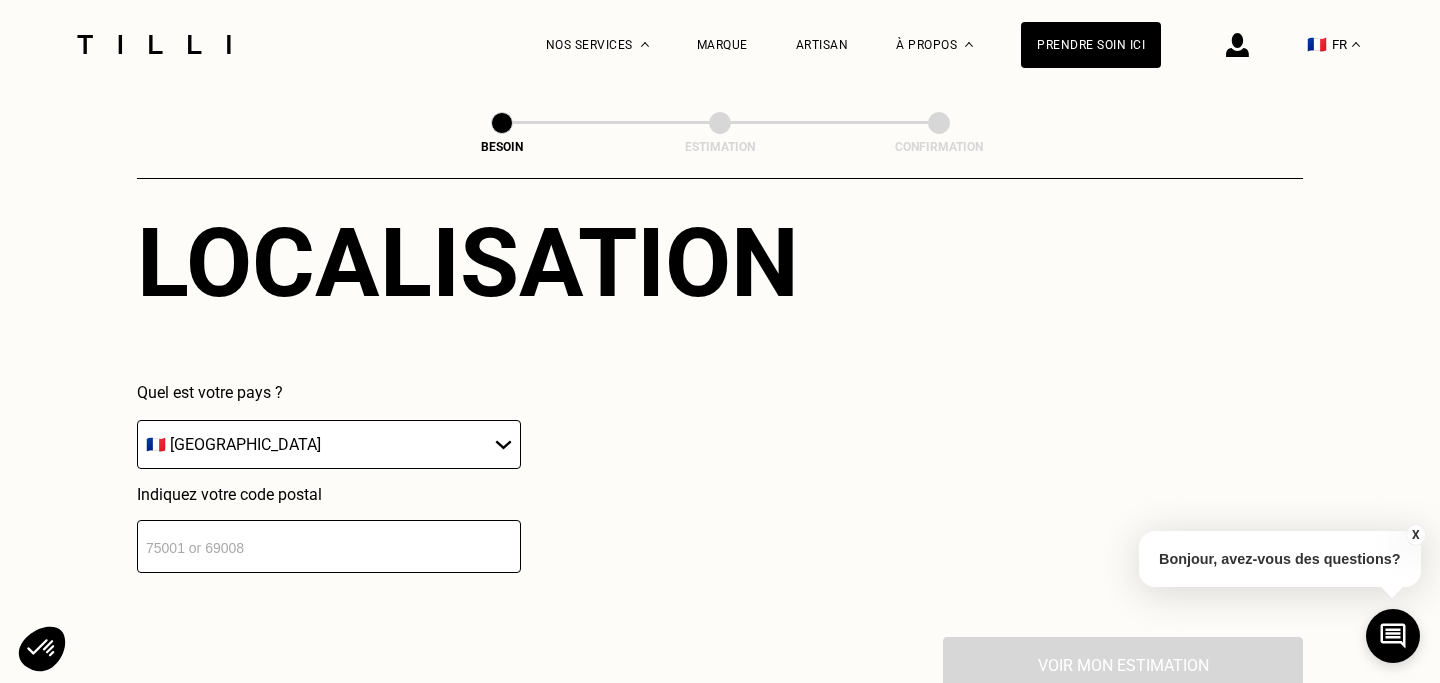 scroll, scrollTop: 2838, scrollLeft: 0, axis: vertical 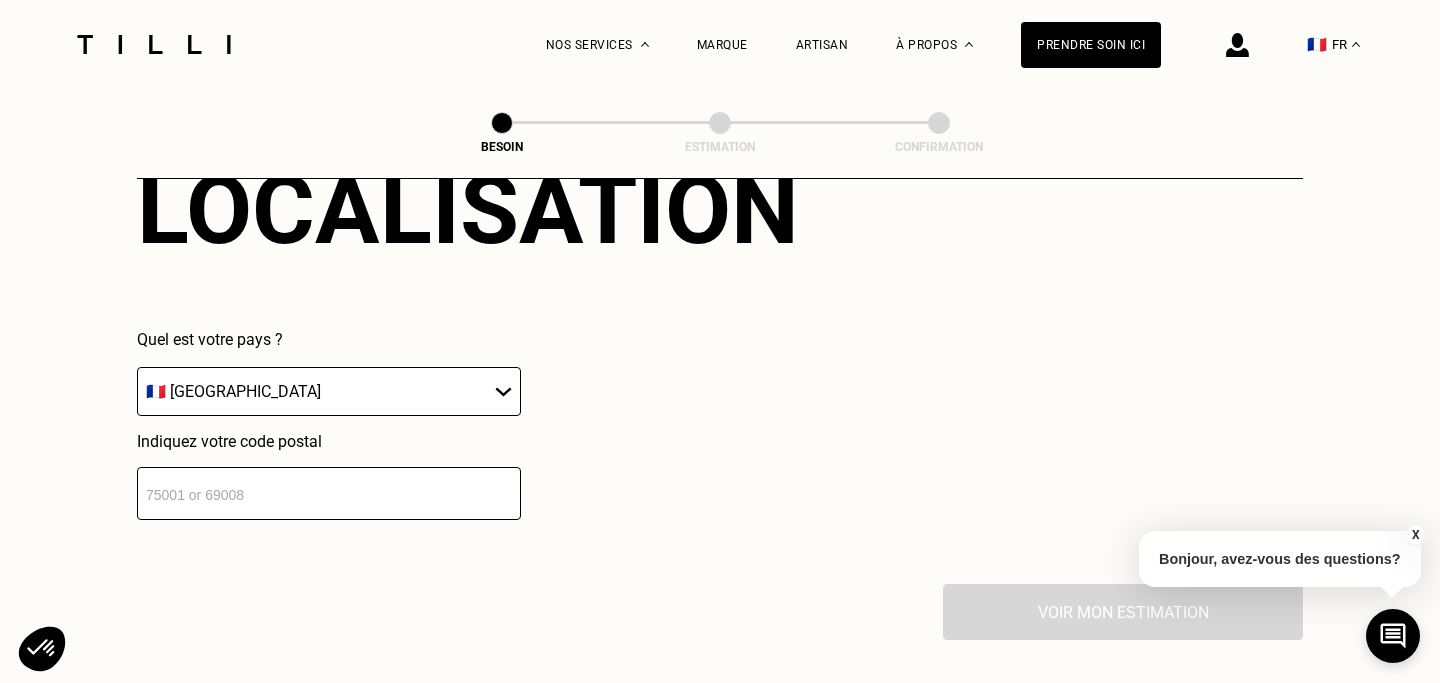 click at bounding box center (329, 493) 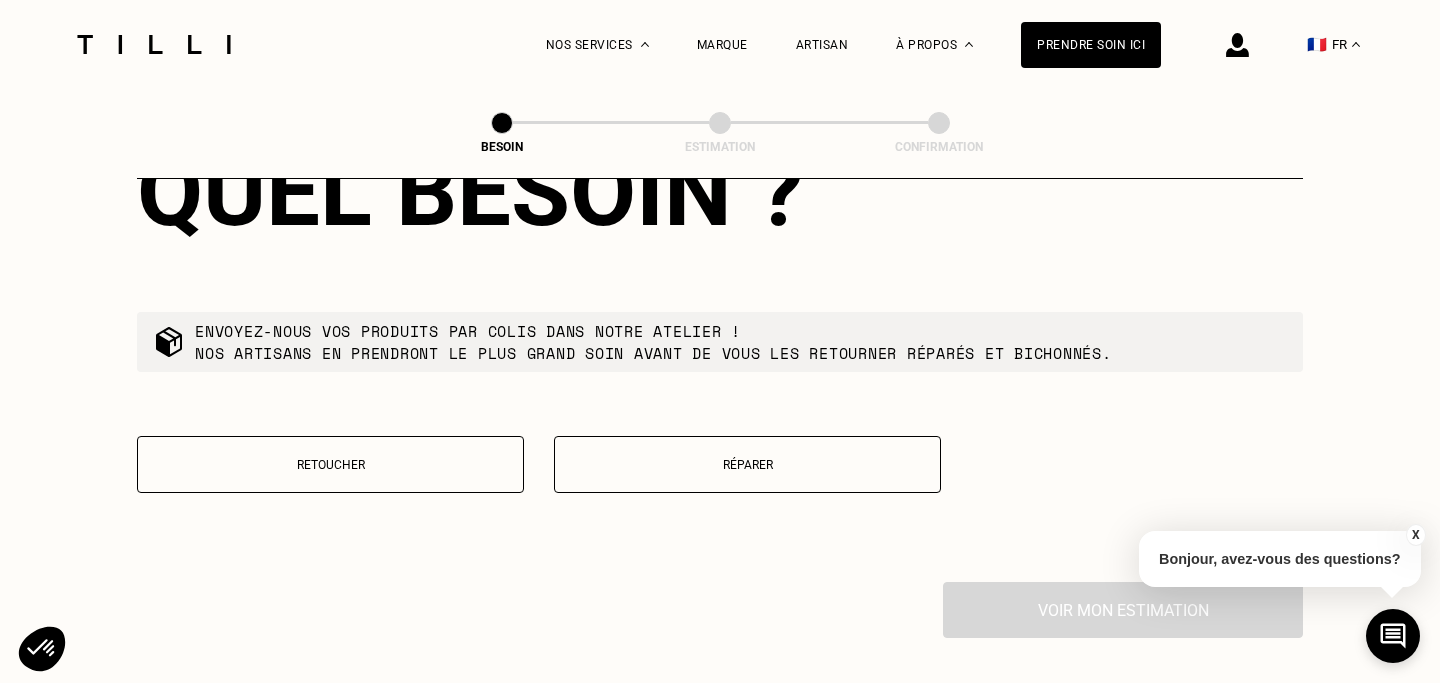 scroll, scrollTop: 3352, scrollLeft: 0, axis: vertical 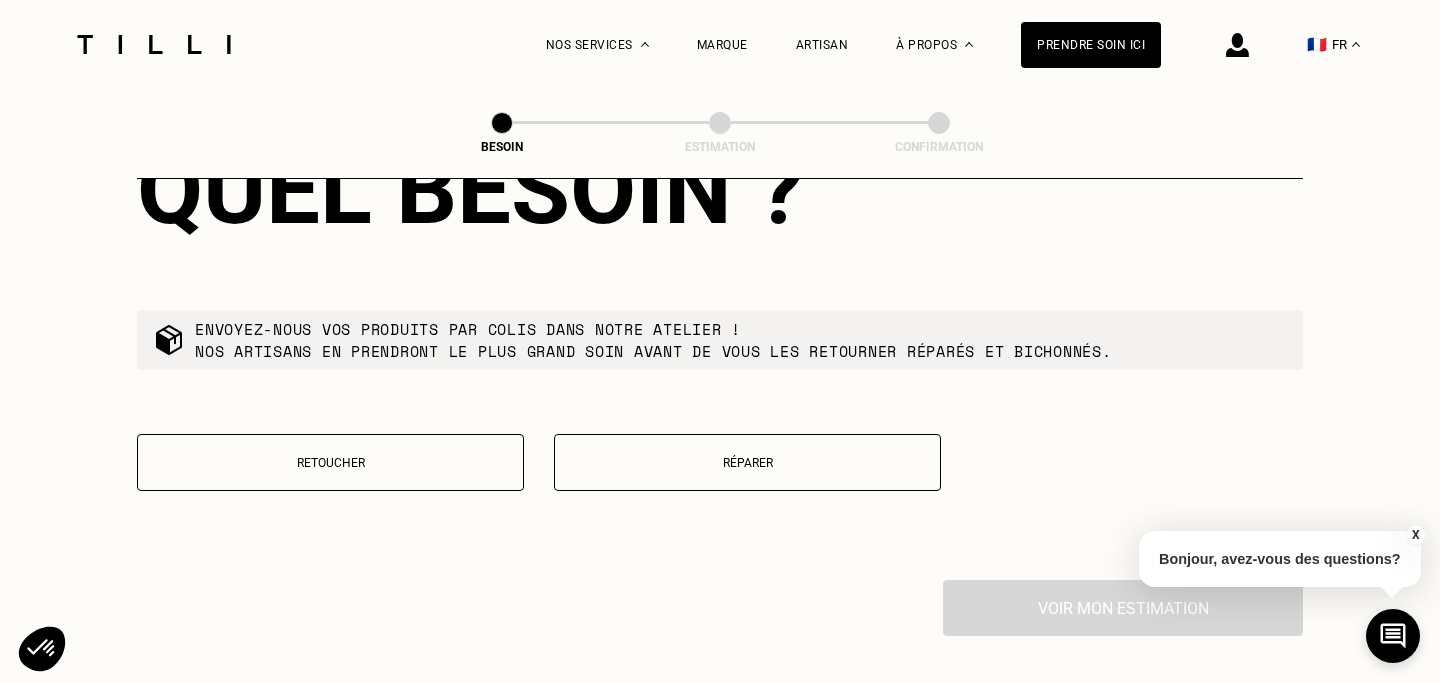 type on "75018" 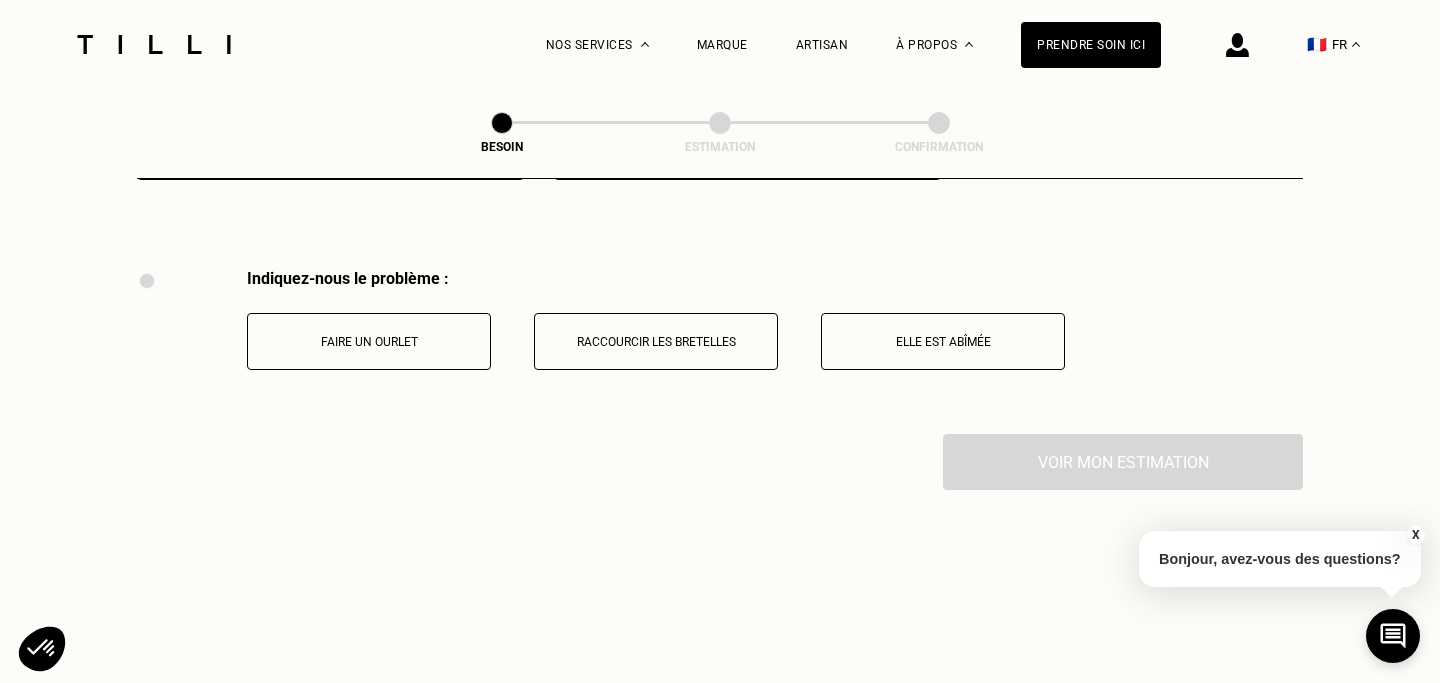scroll, scrollTop: 3688, scrollLeft: 0, axis: vertical 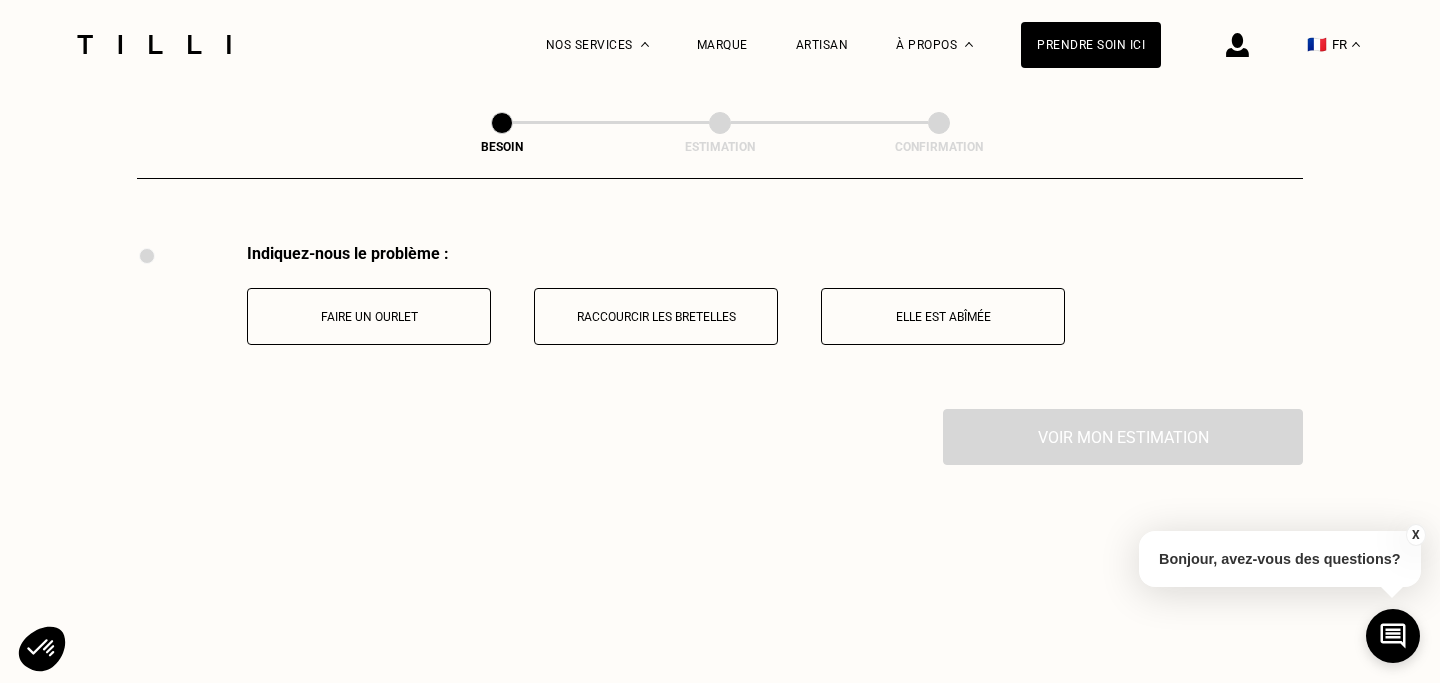 click on "Faire un ourlet" at bounding box center (369, 316) 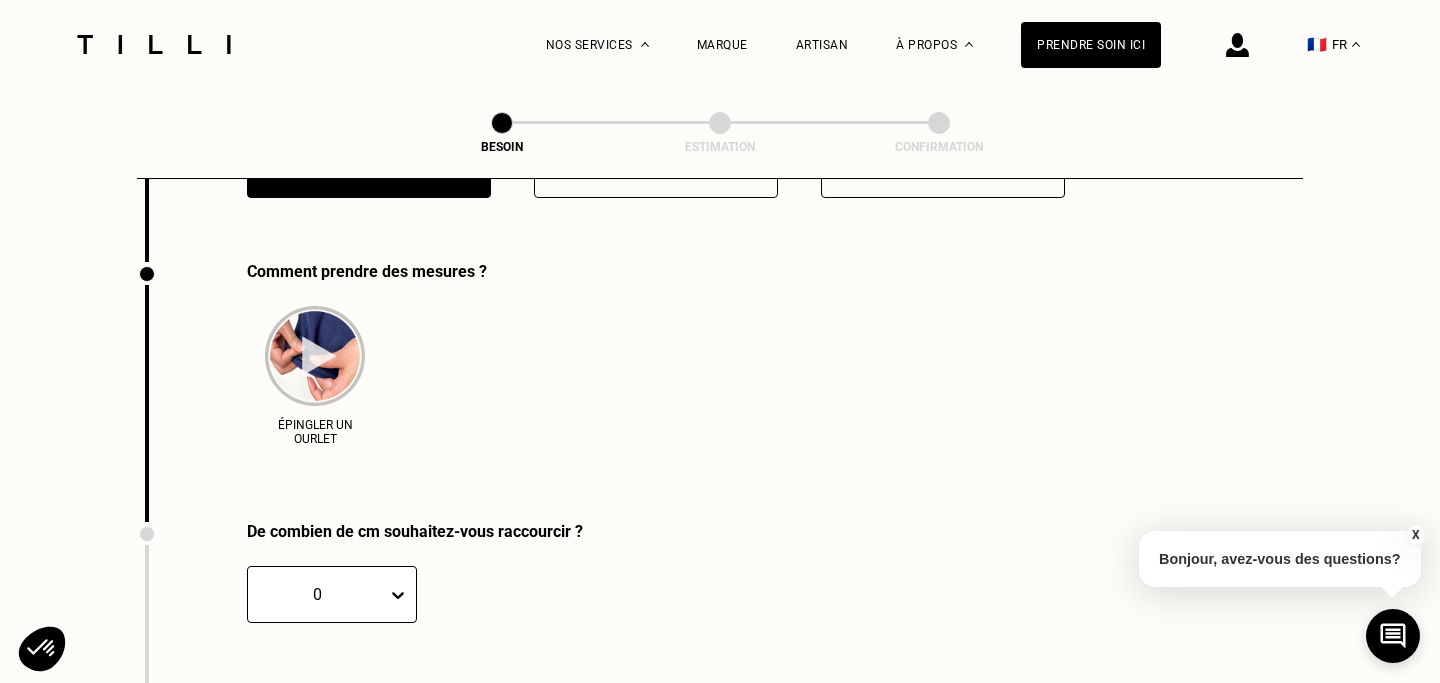 scroll, scrollTop: 3853, scrollLeft: 0, axis: vertical 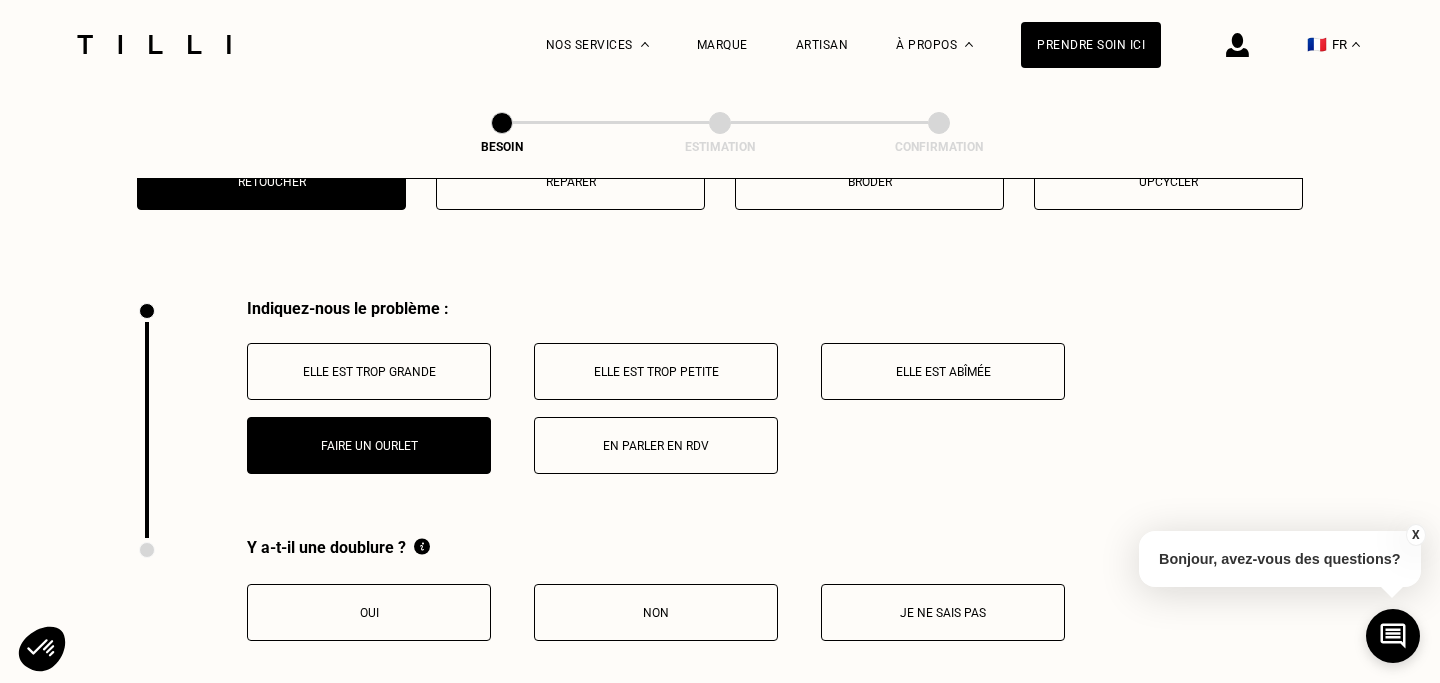 click on "En parler en RDV" at bounding box center [656, 446] 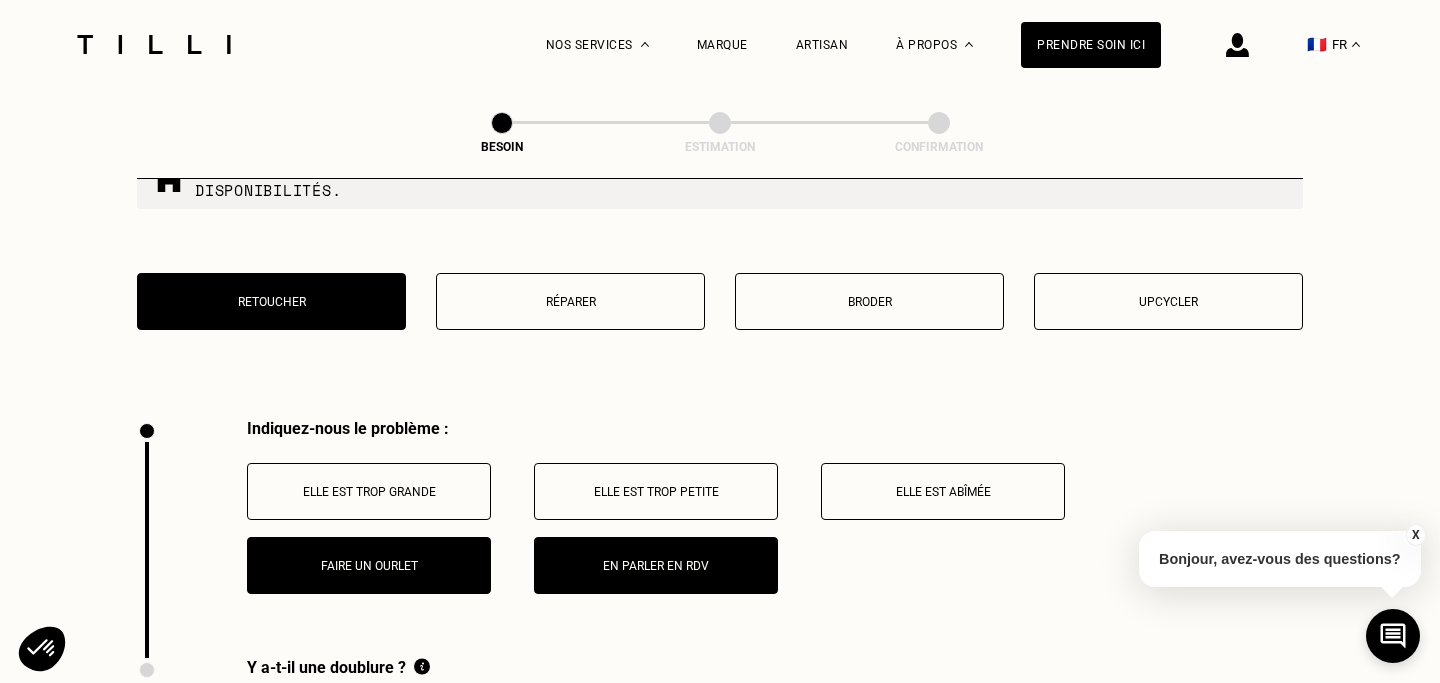 scroll, scrollTop: 3484, scrollLeft: 0, axis: vertical 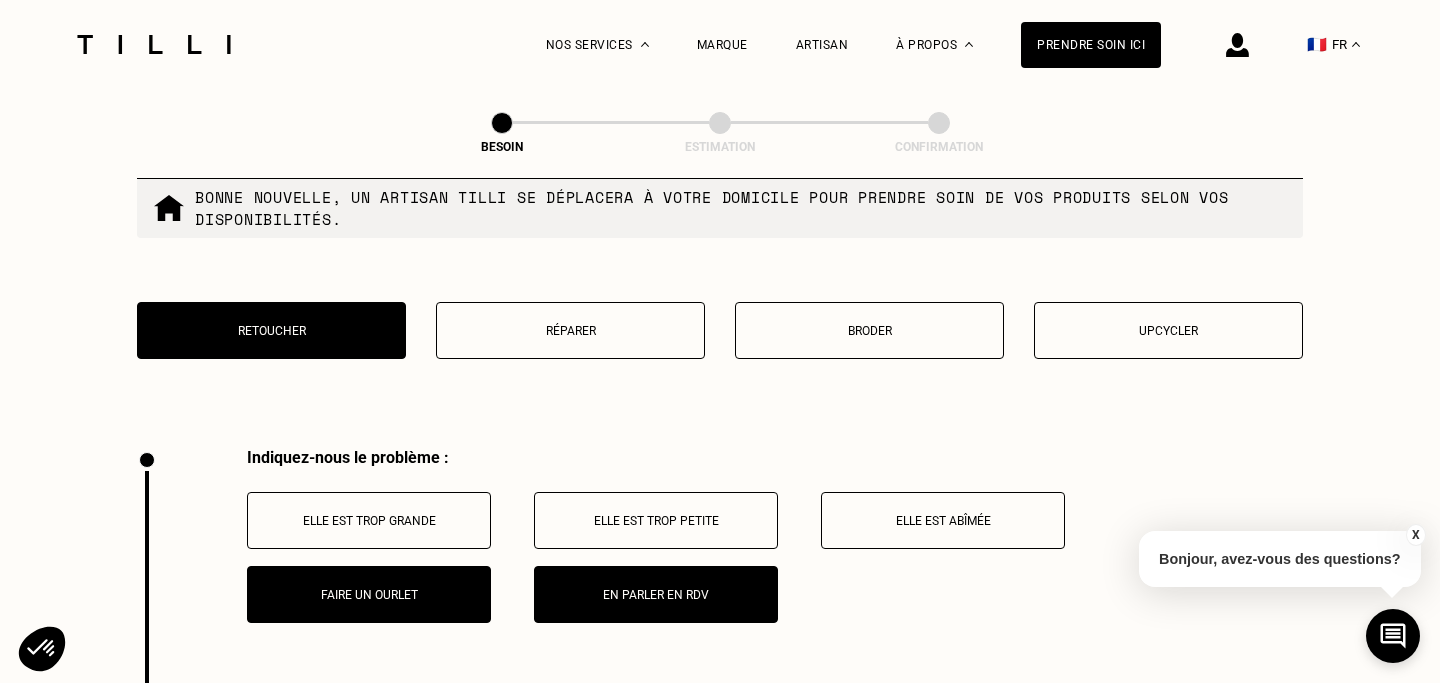 click on "Elle est trop grande" at bounding box center [369, 521] 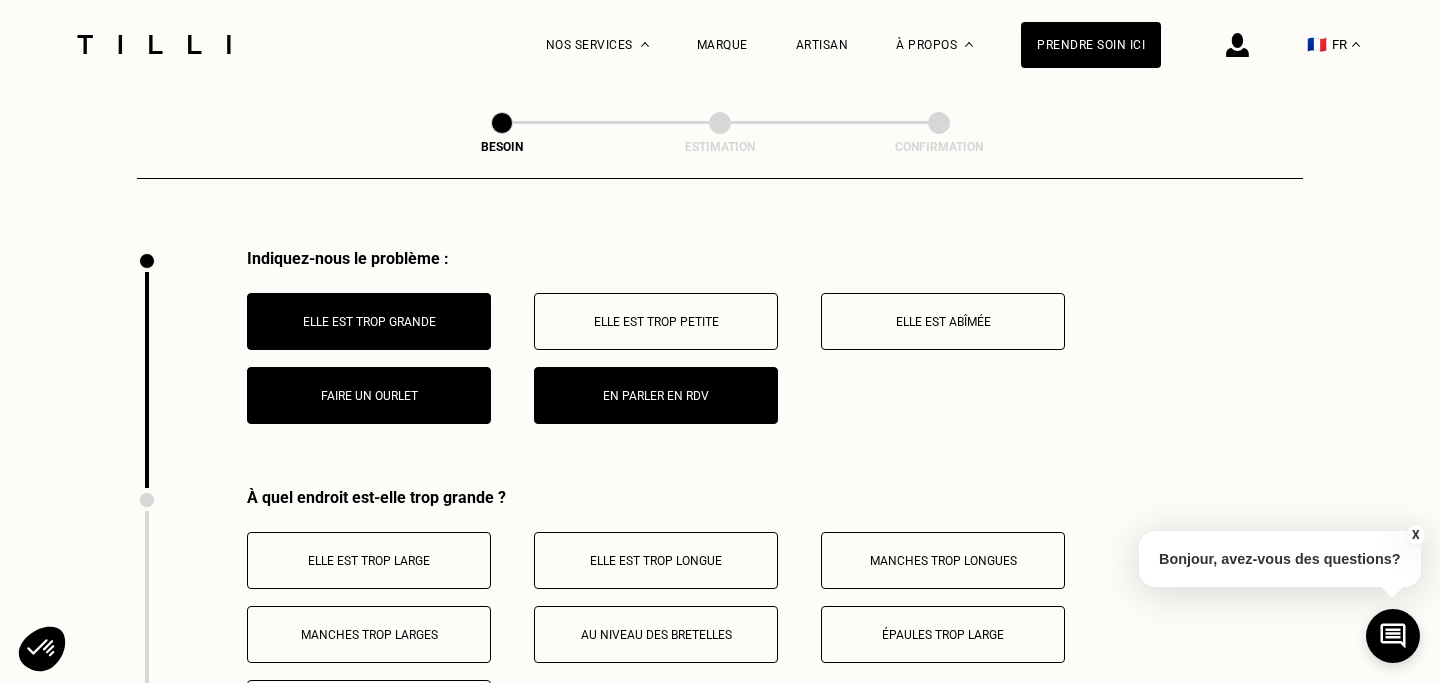 click on "Elle est trop large Elle est trop longue Manches trop longues Manches trop larges Au niveau des bretelles Épaules trop large Buste trop large" at bounding box center (775, 634) 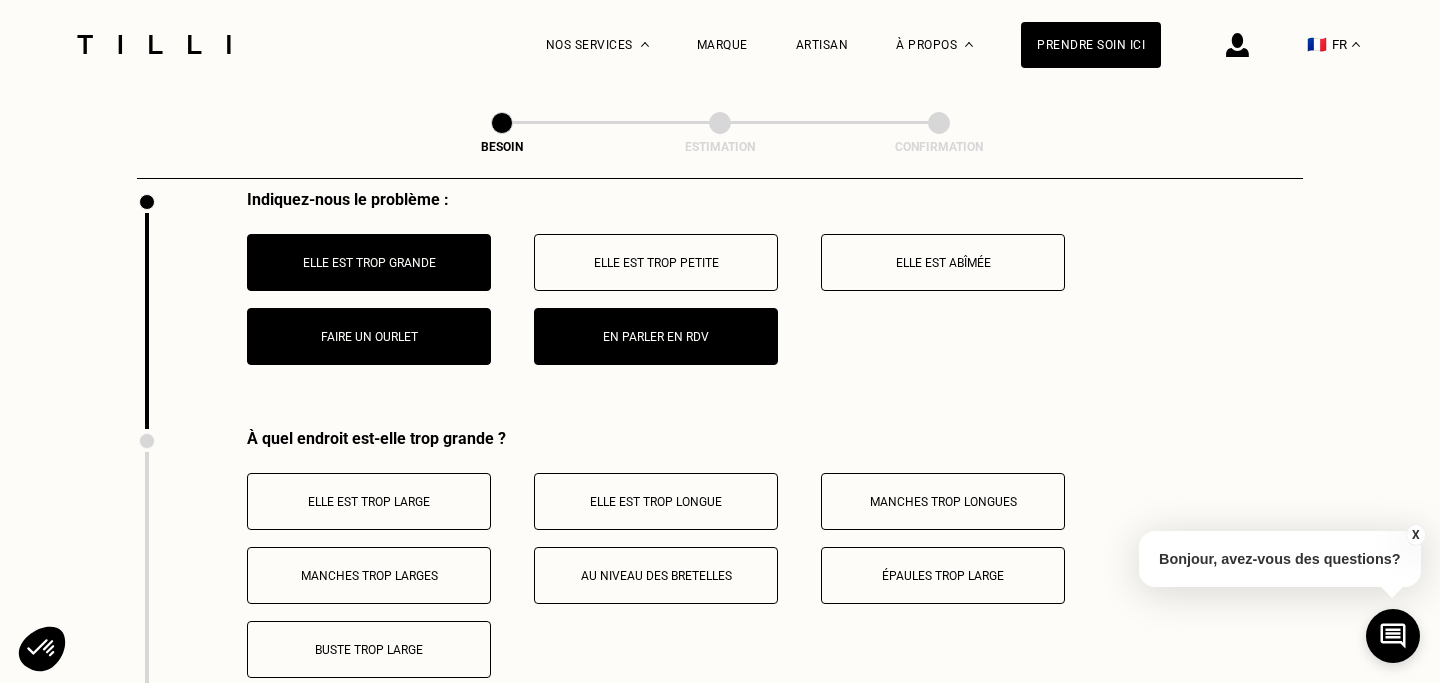 scroll, scrollTop: 3692, scrollLeft: 0, axis: vertical 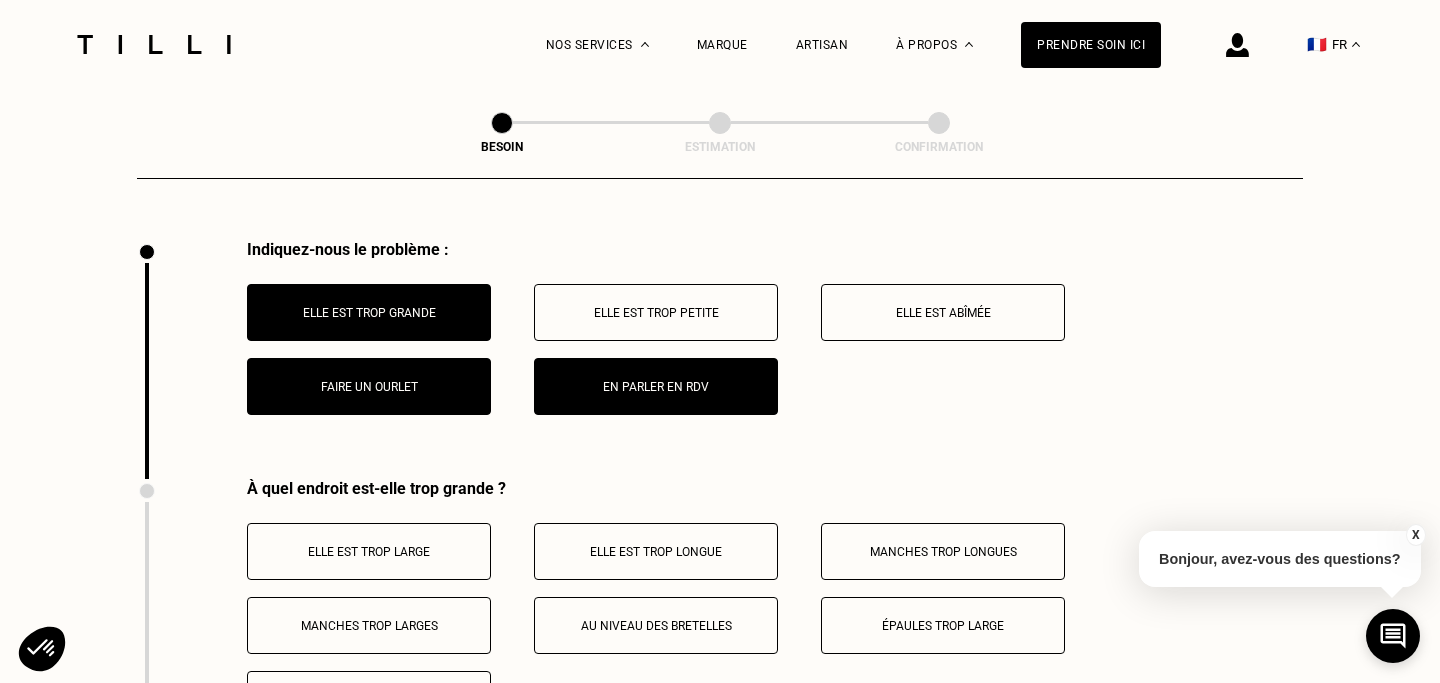 click on "Faire un ourlet" at bounding box center [369, 387] 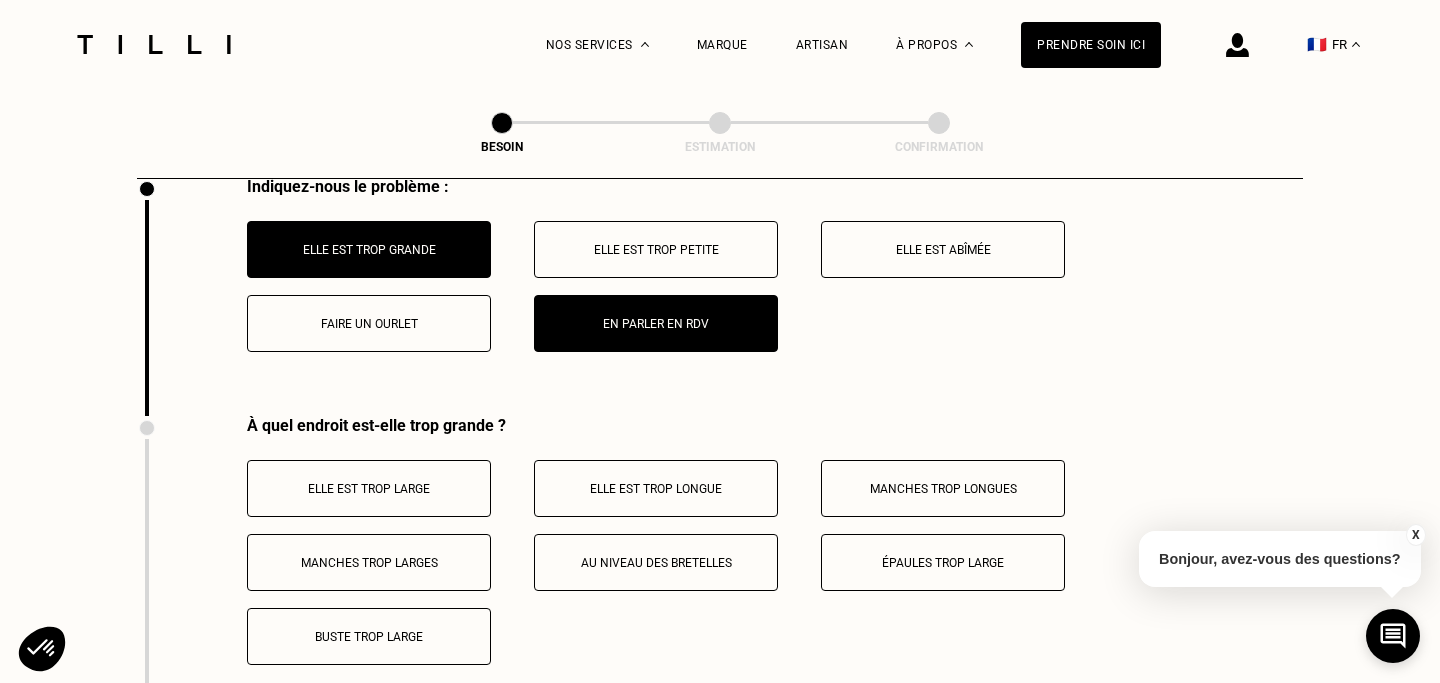 scroll, scrollTop: 3723, scrollLeft: 0, axis: vertical 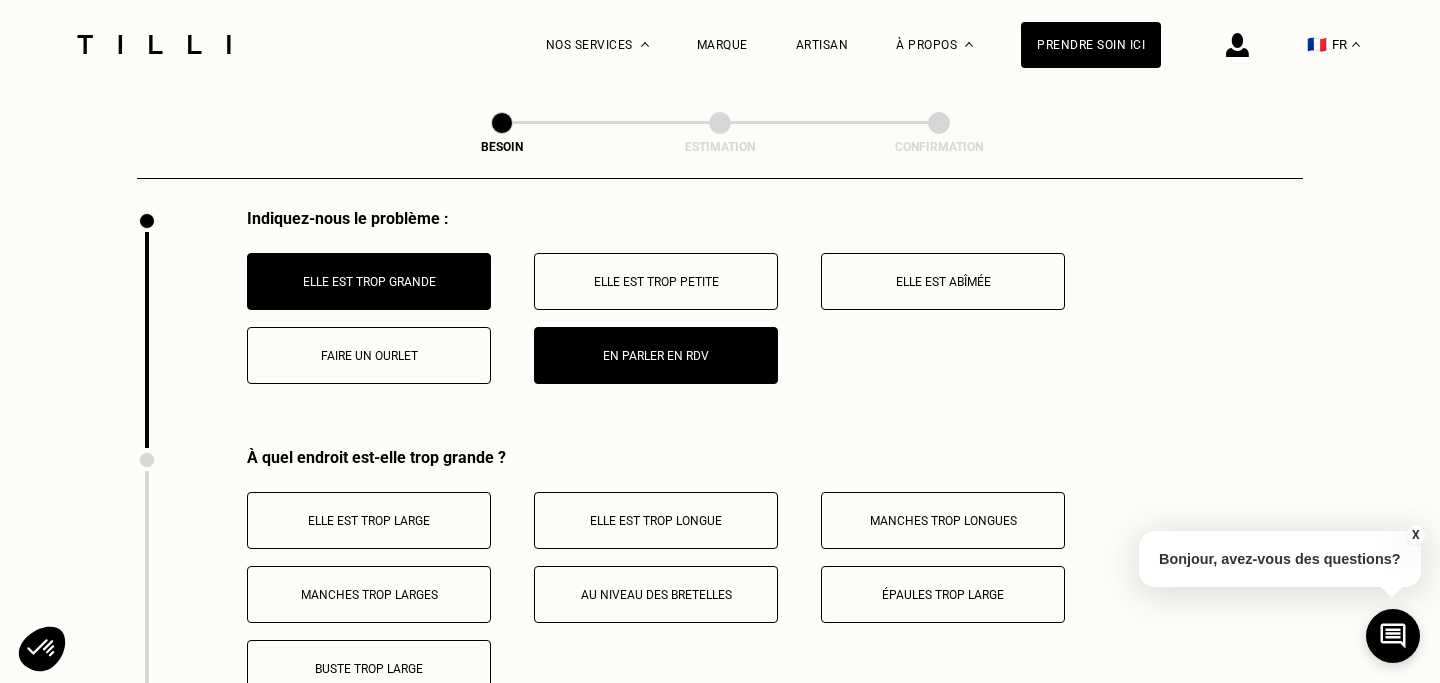 click on "En parler en RDV" at bounding box center [656, 356] 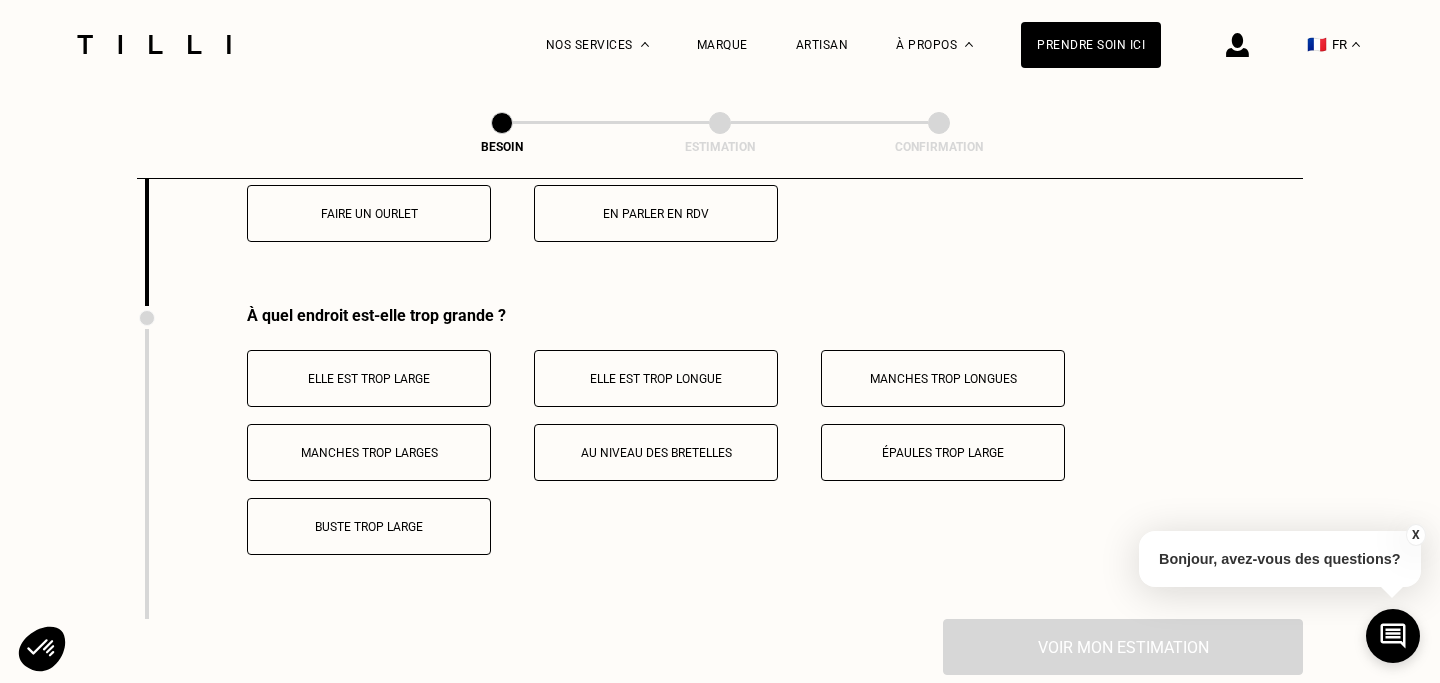 scroll, scrollTop: 3940, scrollLeft: 0, axis: vertical 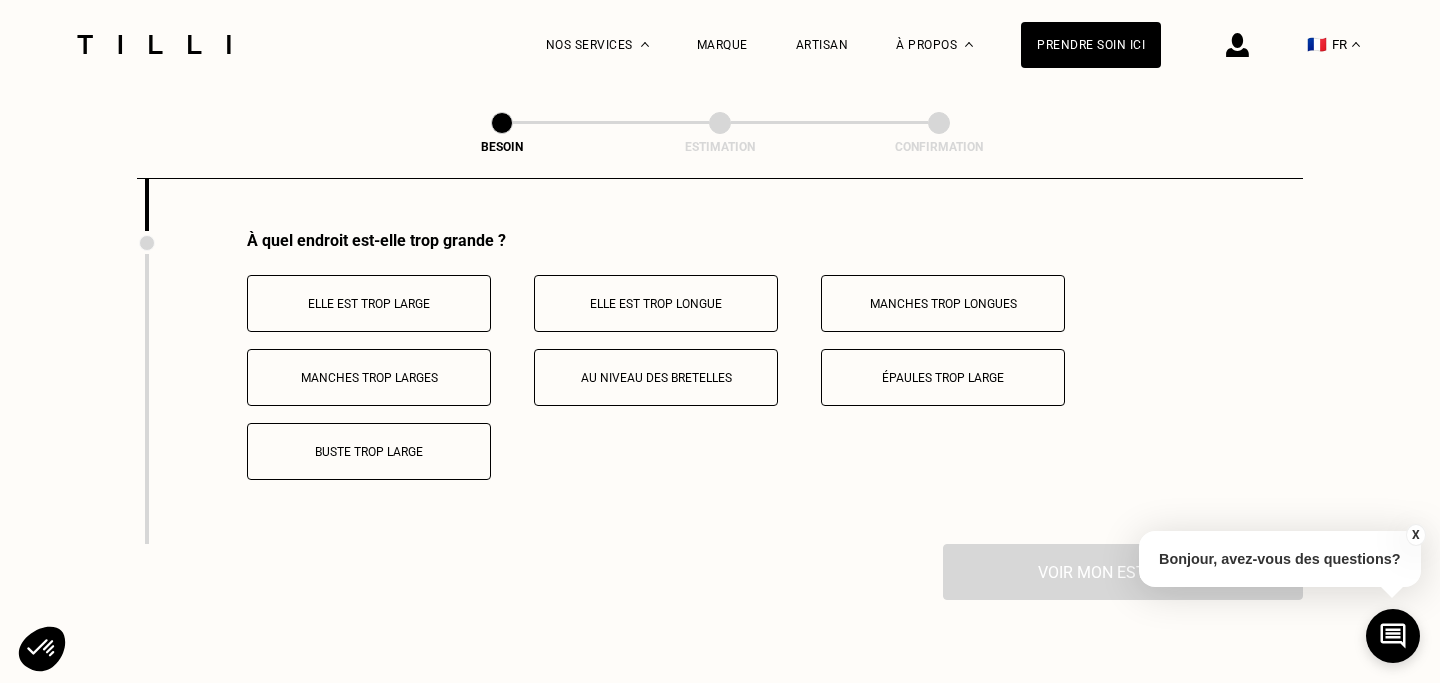 click on "Buste trop large" at bounding box center (369, 451) 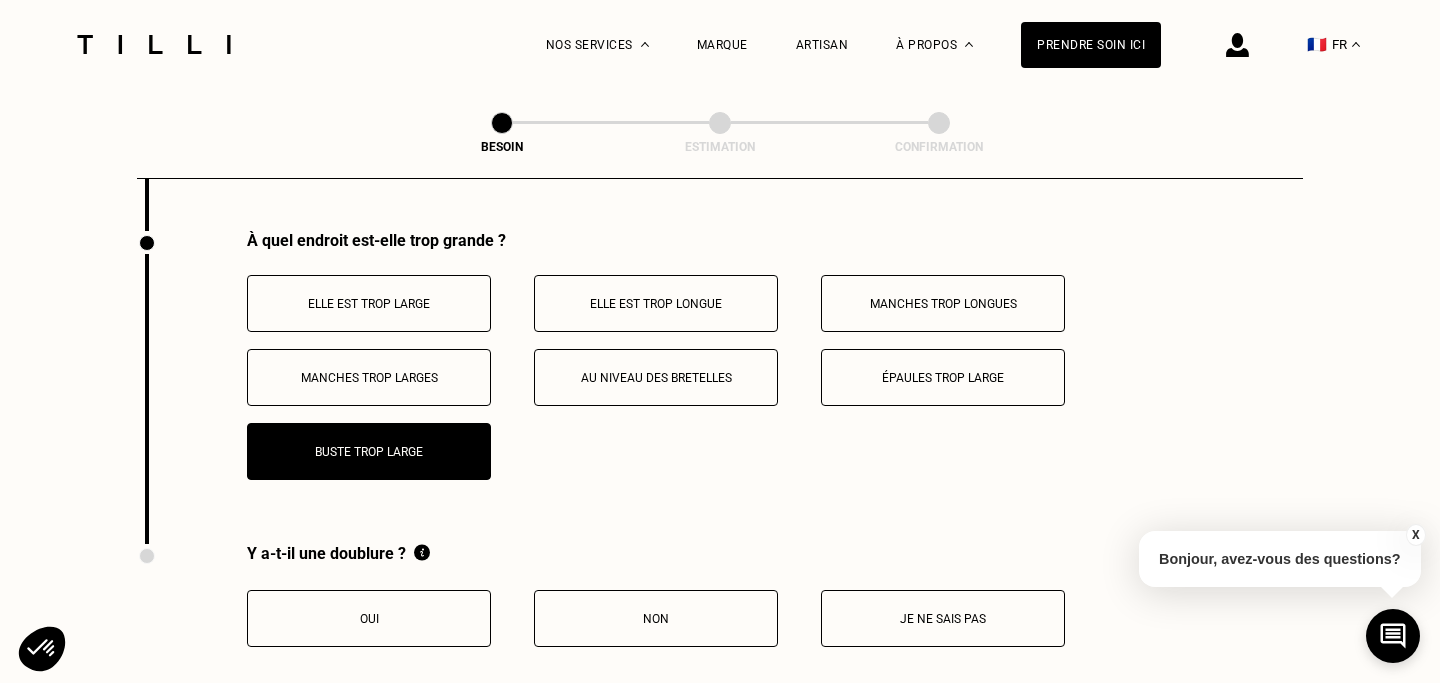 click on "Oui" at bounding box center [369, 619] 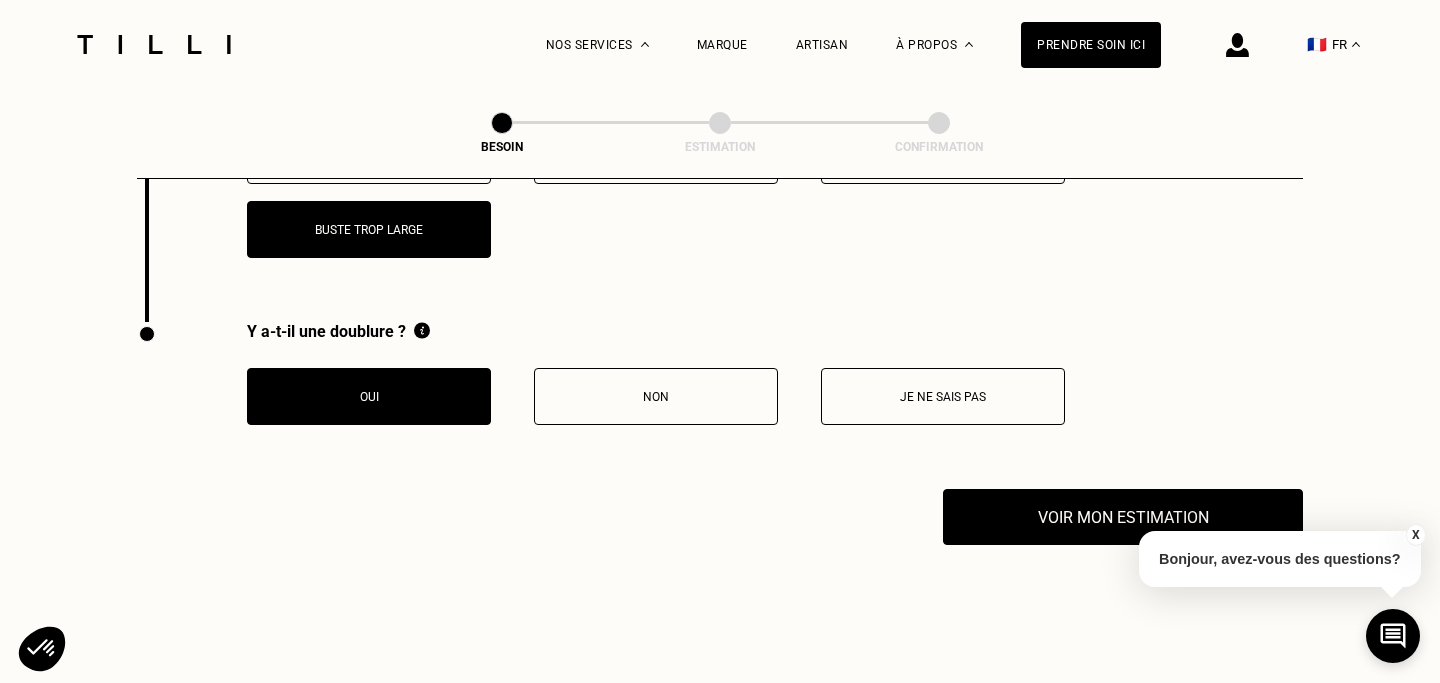 scroll, scrollTop: 4173, scrollLeft: 0, axis: vertical 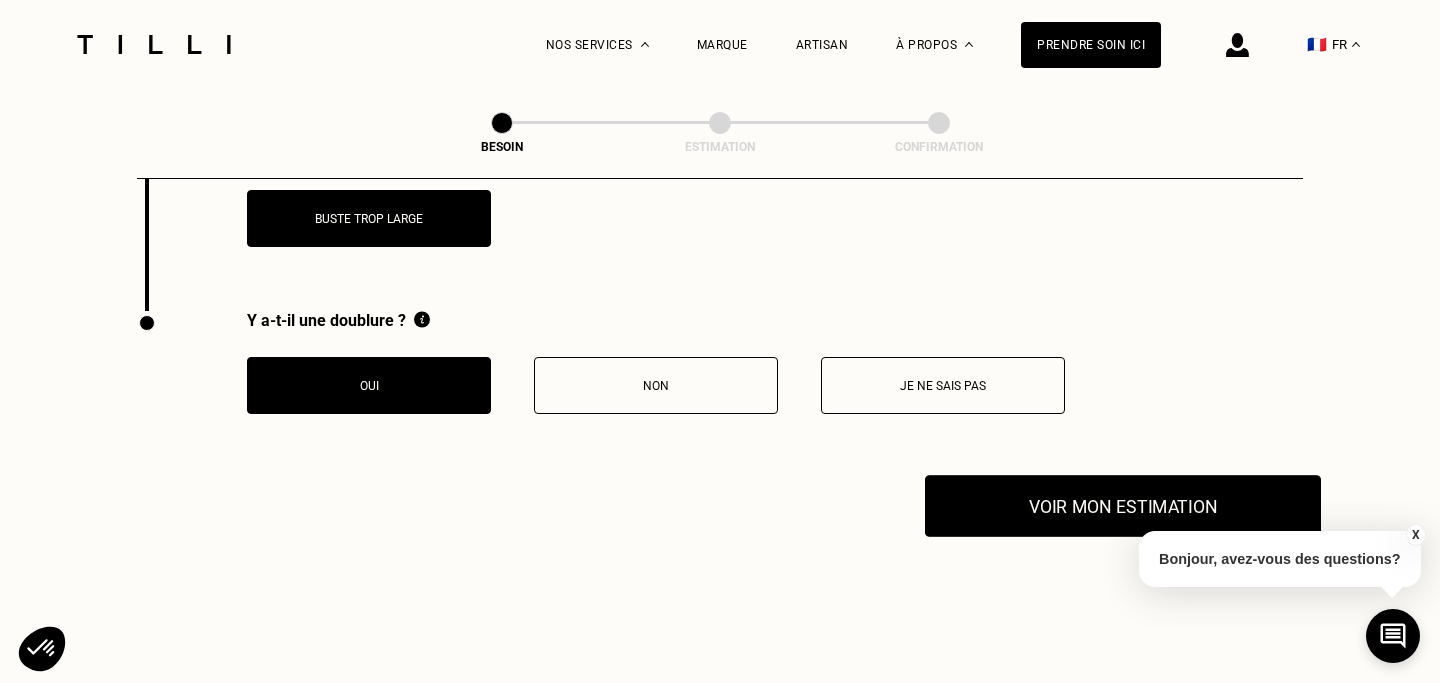 click on "Voir mon estimation" at bounding box center [1123, 506] 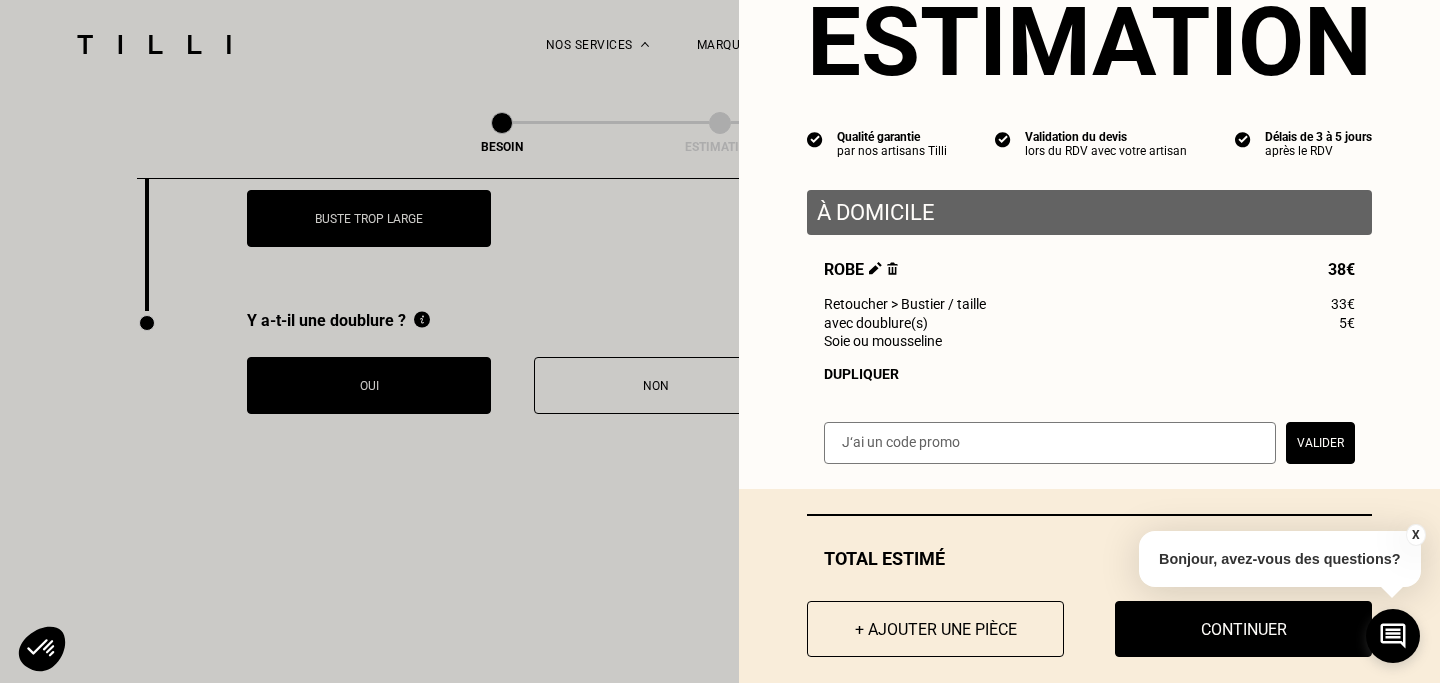 scroll, scrollTop: 104, scrollLeft: 0, axis: vertical 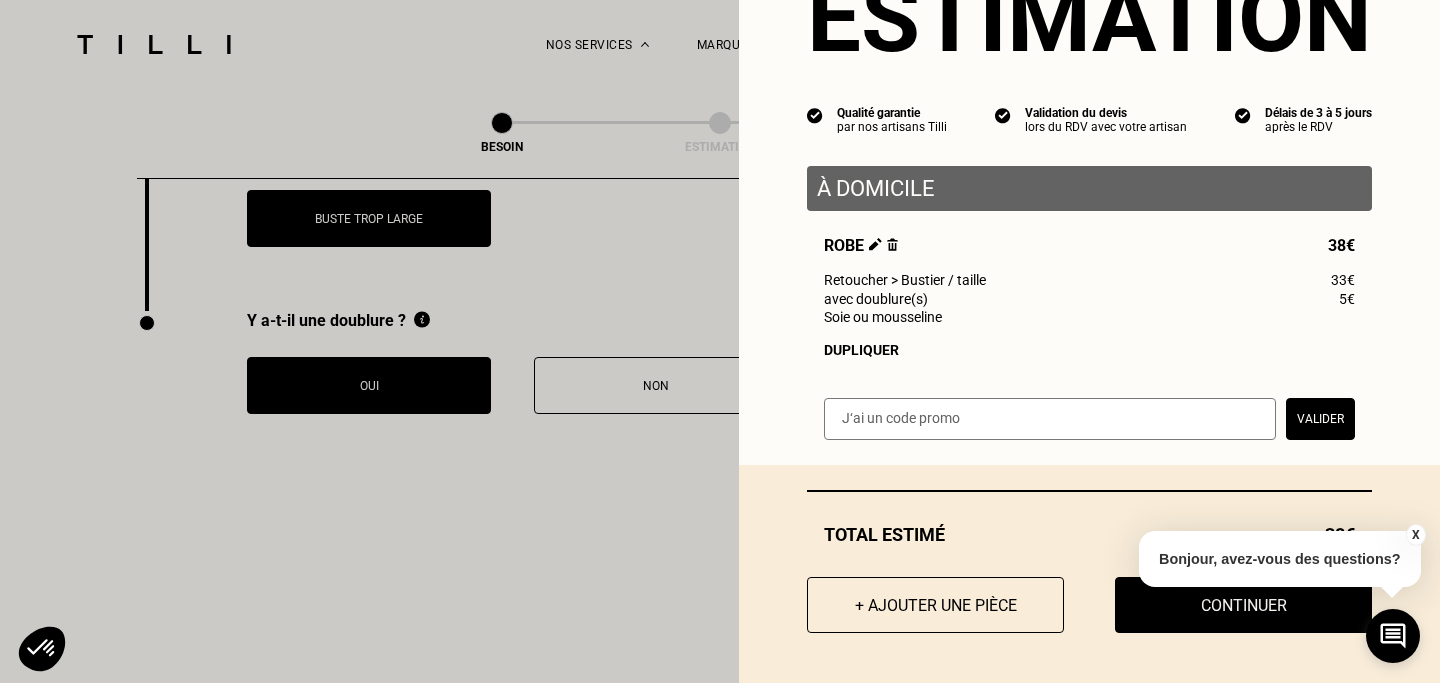 click on "X" at bounding box center [1415, 535] 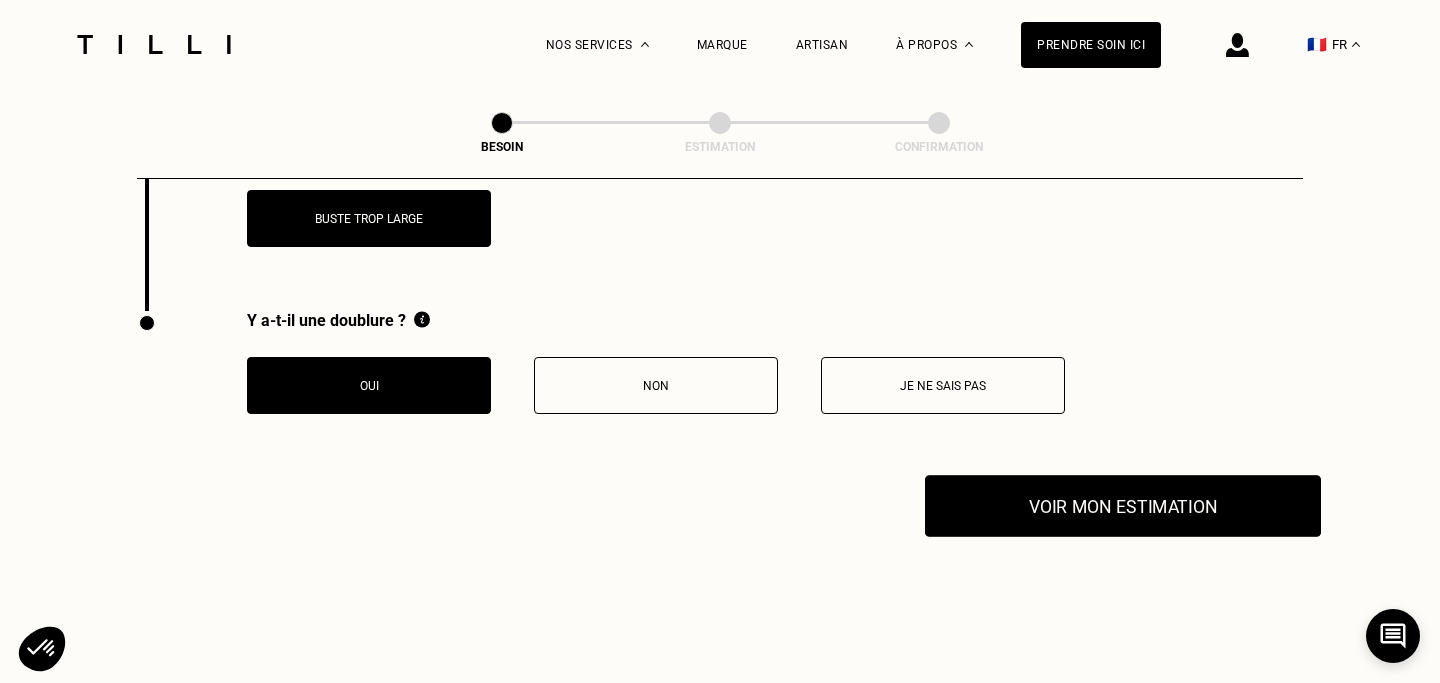 click on "Voir mon estimation" at bounding box center (1123, 506) 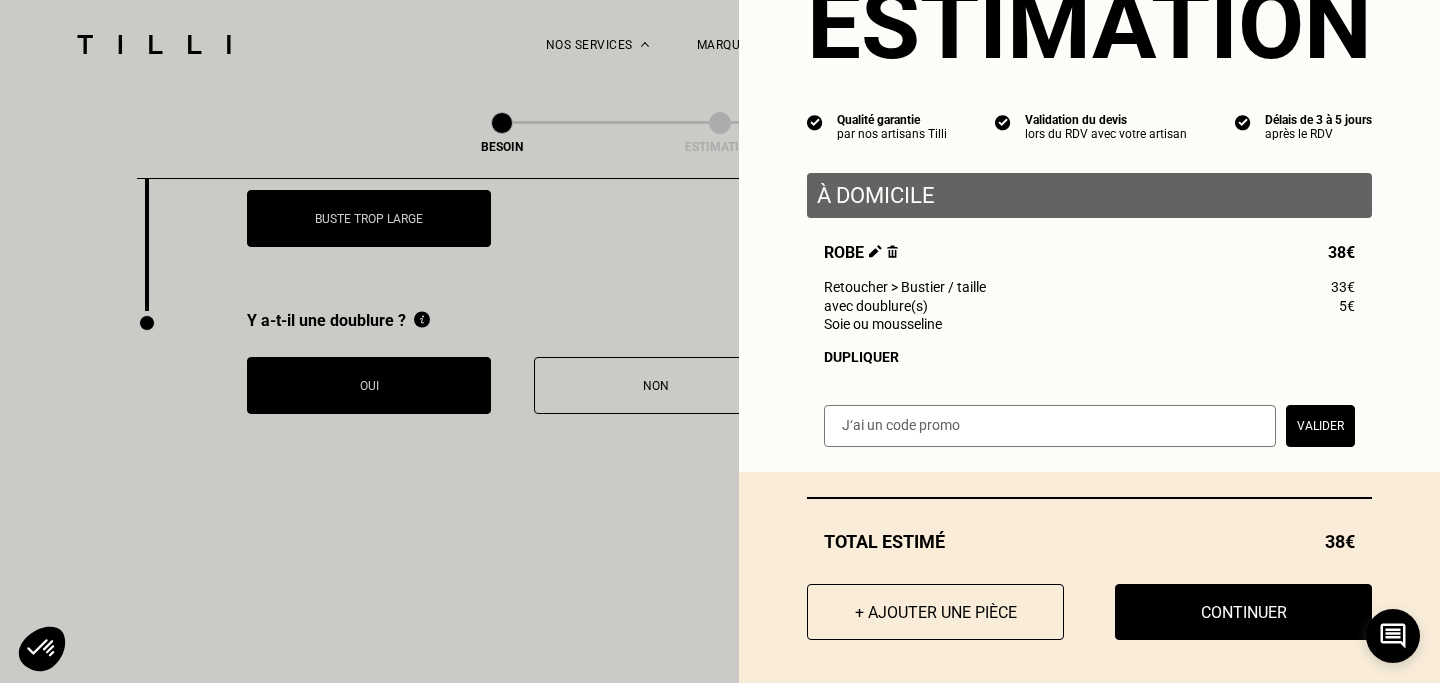 scroll, scrollTop: 104, scrollLeft: 0, axis: vertical 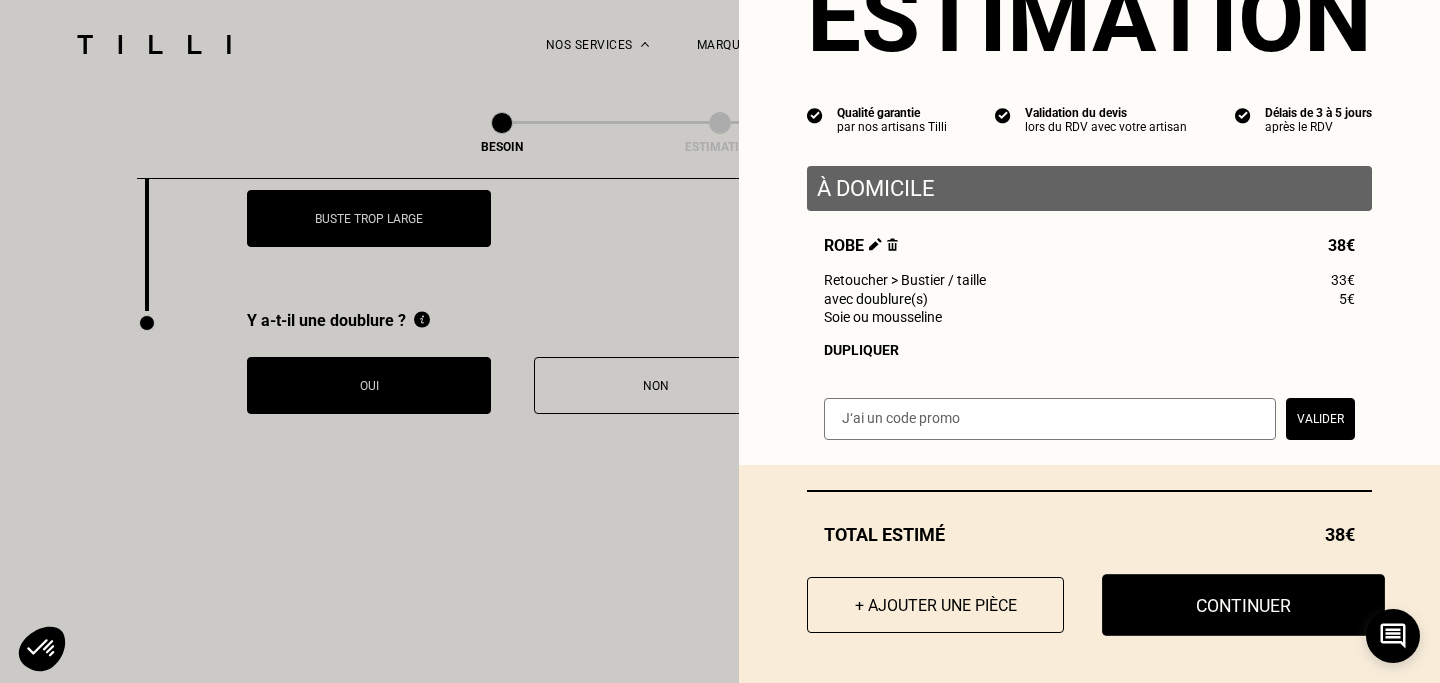 click on "Continuer" at bounding box center (1243, 605) 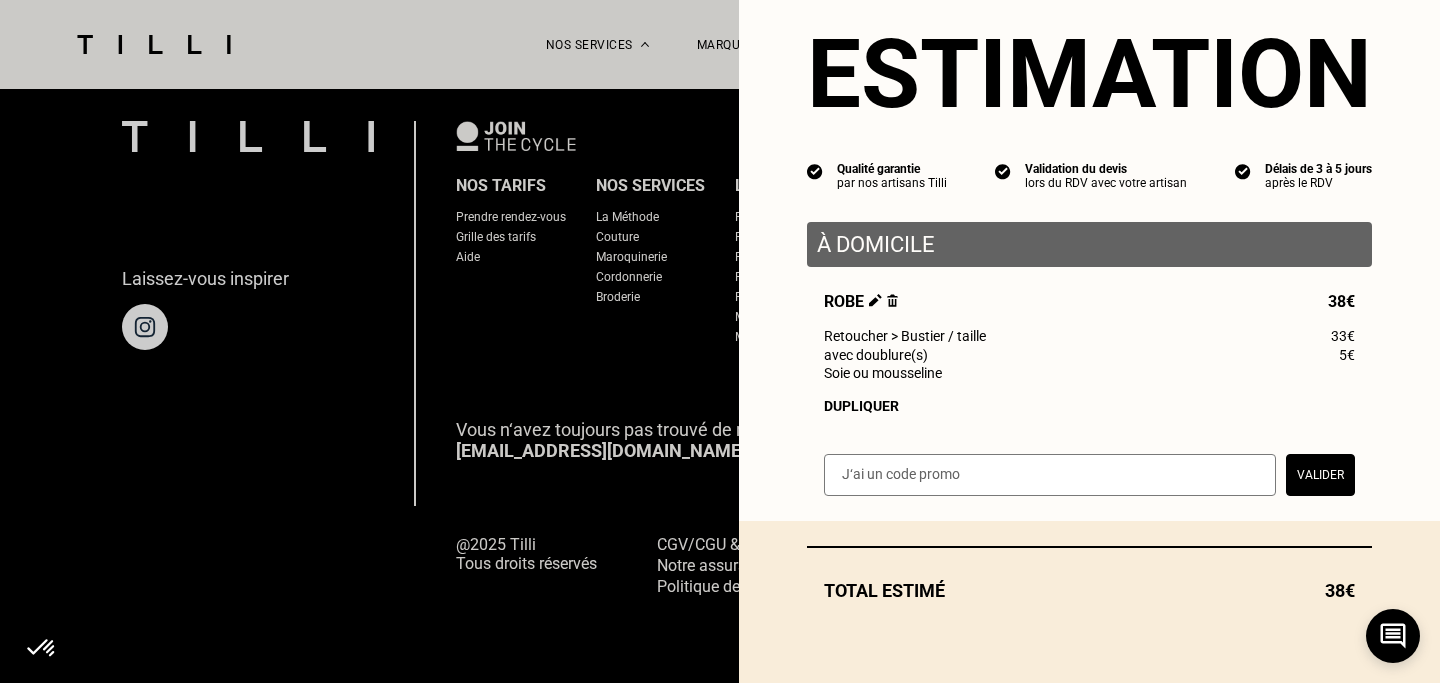 scroll, scrollTop: 1338, scrollLeft: 0, axis: vertical 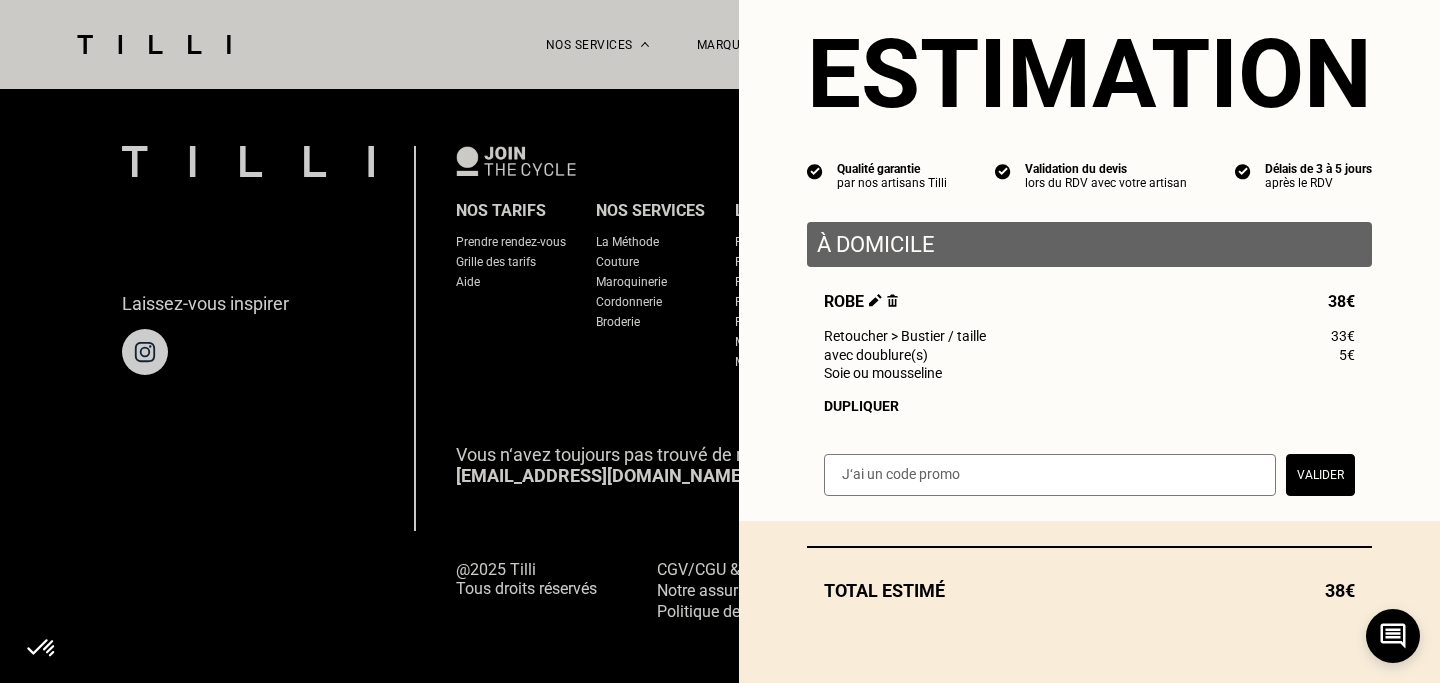 select on "FR" 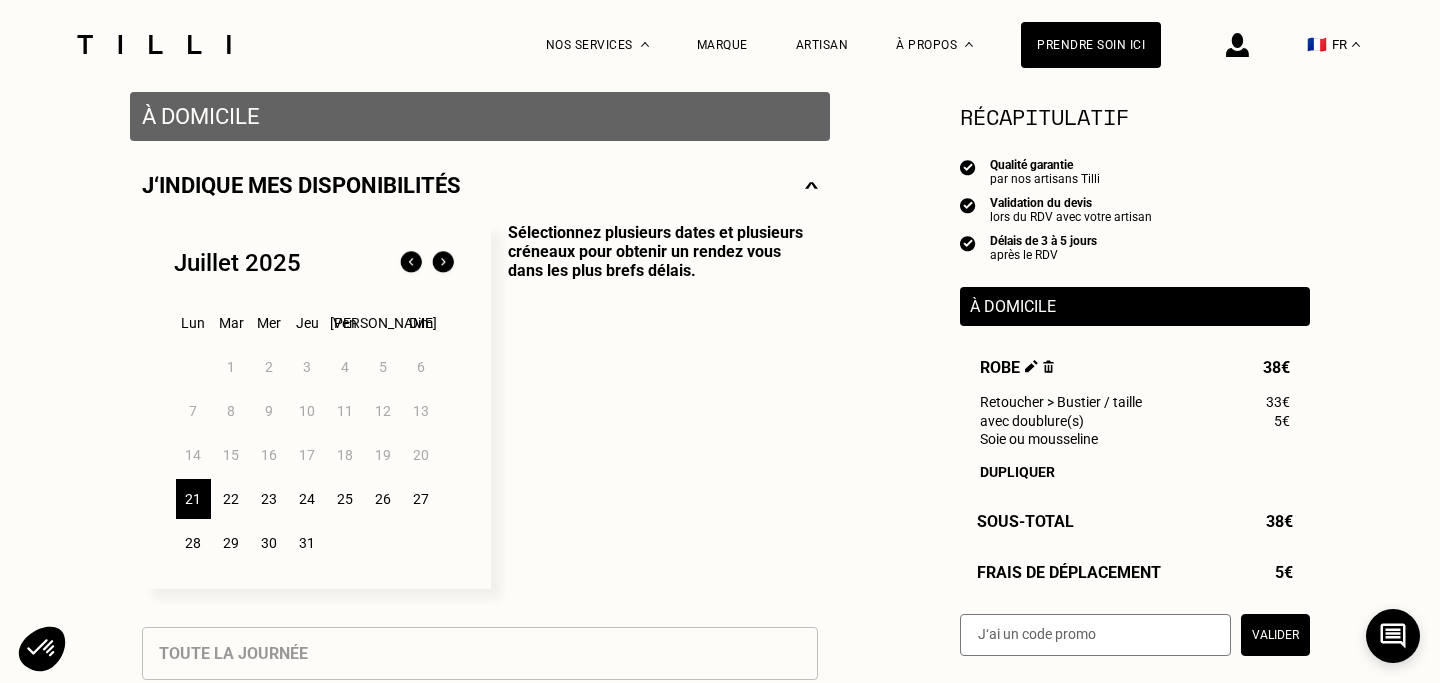 scroll, scrollTop: 396, scrollLeft: 0, axis: vertical 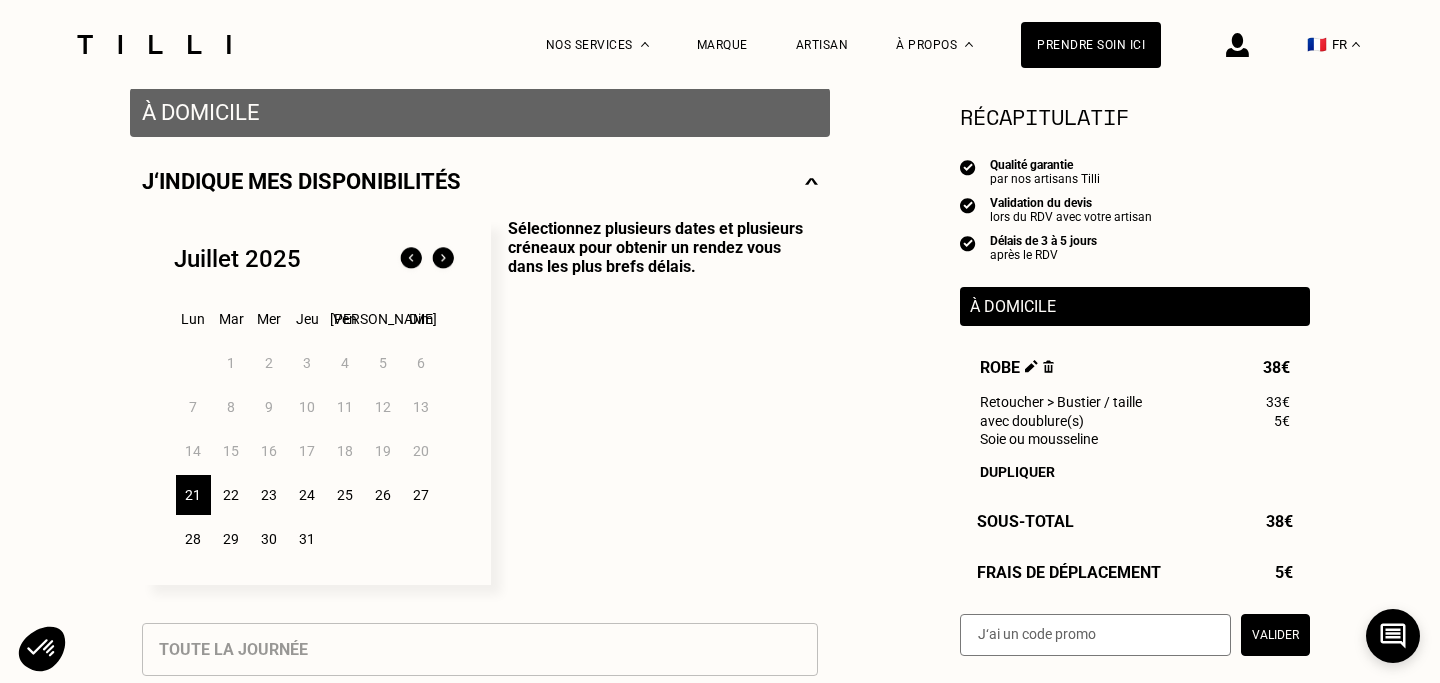 click on "23" at bounding box center [269, 495] 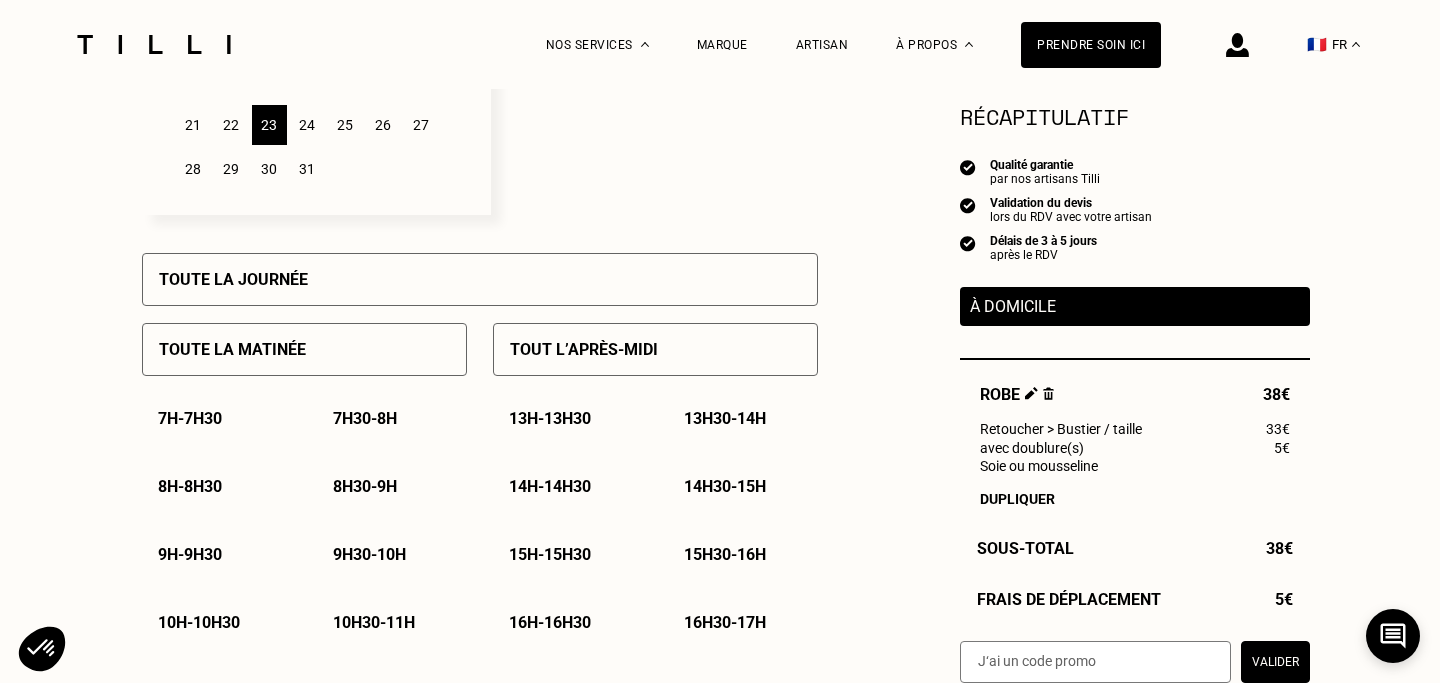 scroll, scrollTop: 767, scrollLeft: 0, axis: vertical 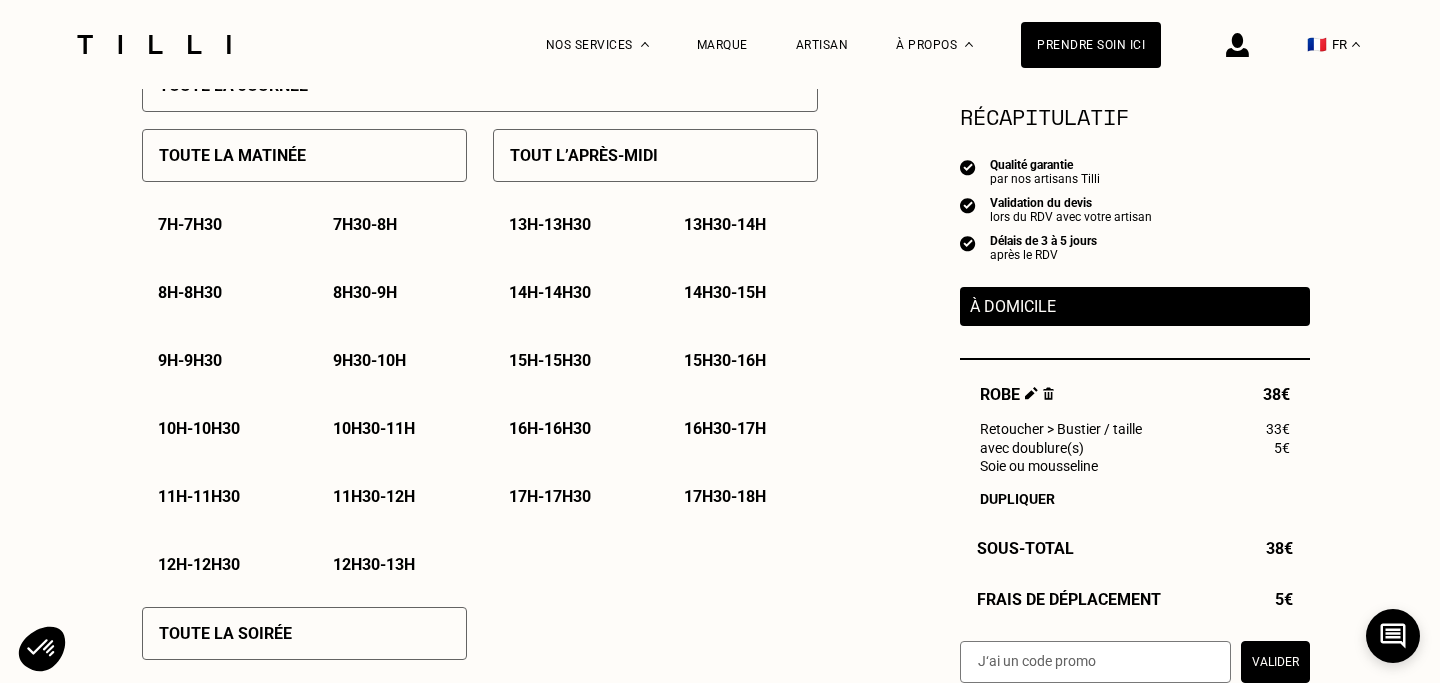 click on "9h  -  9h30" at bounding box center (190, 360) 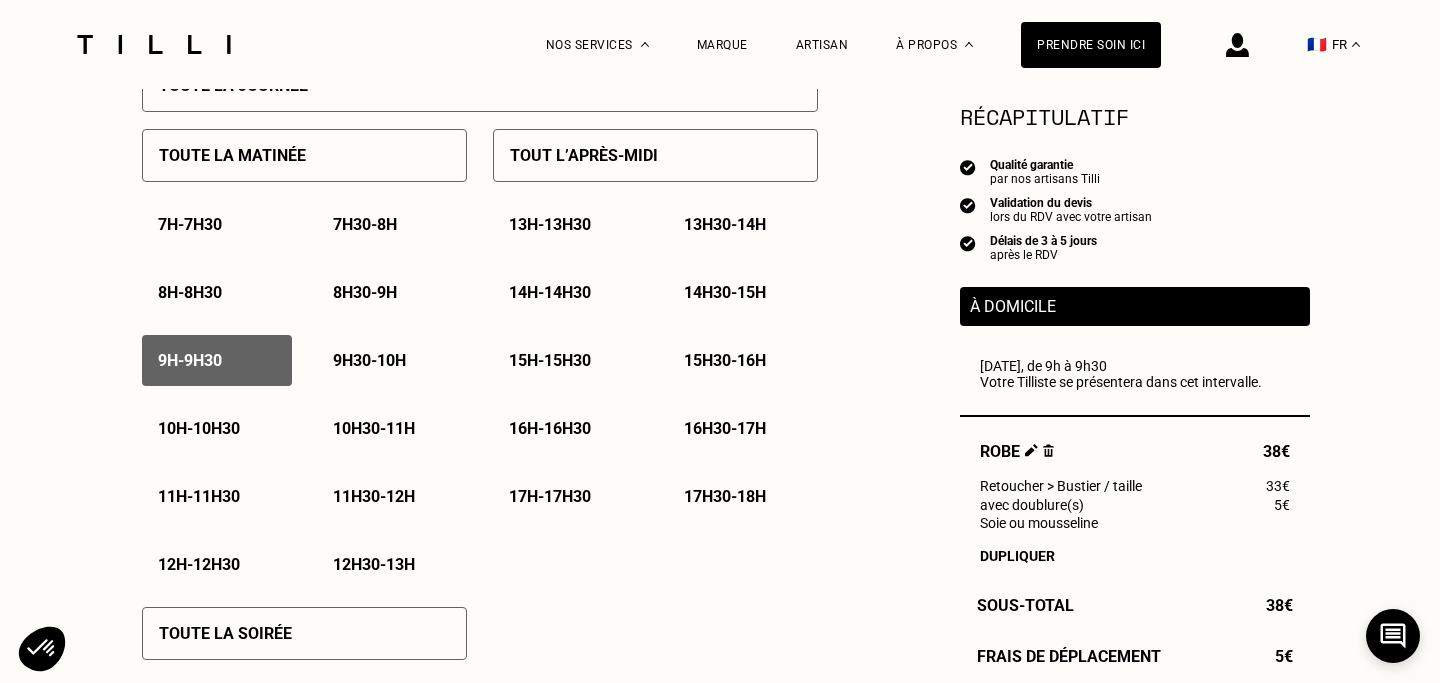 click on "9h30  -  10h" at bounding box center [369, 360] 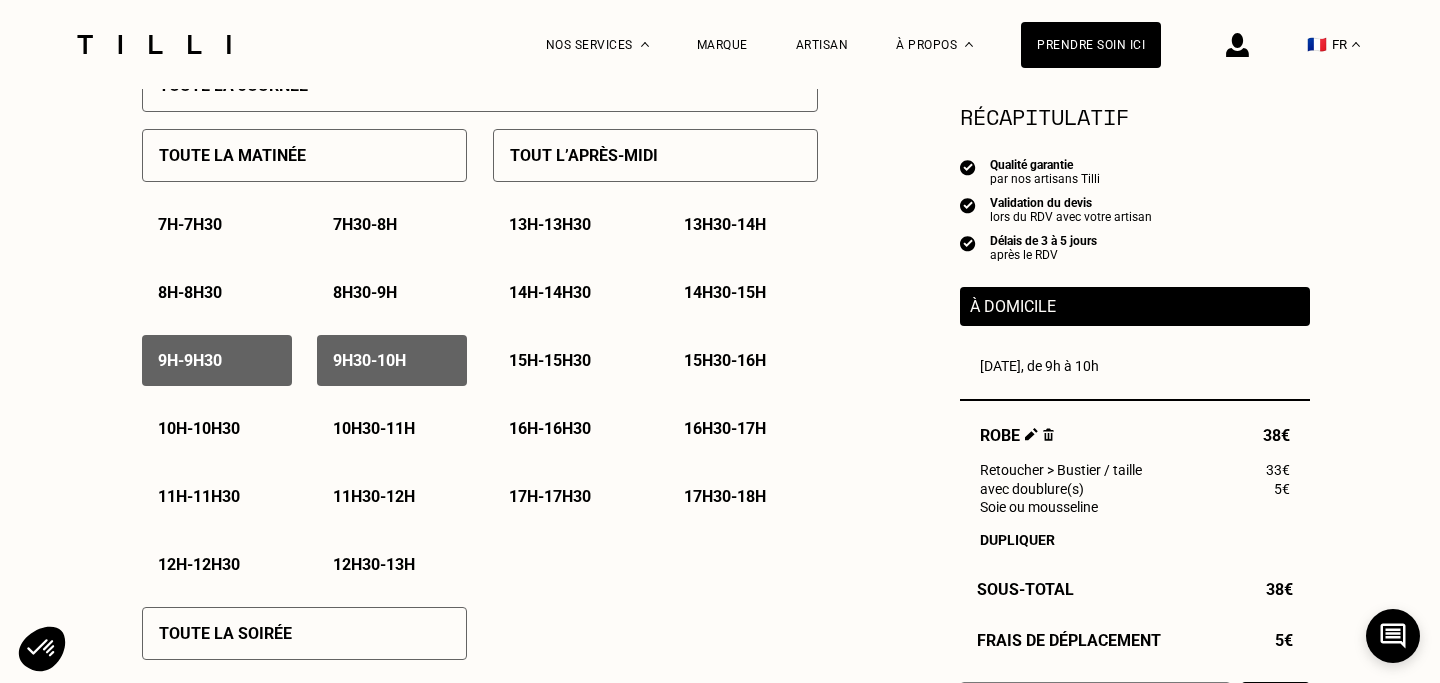 click on "10h  -  10h30" at bounding box center [199, 428] 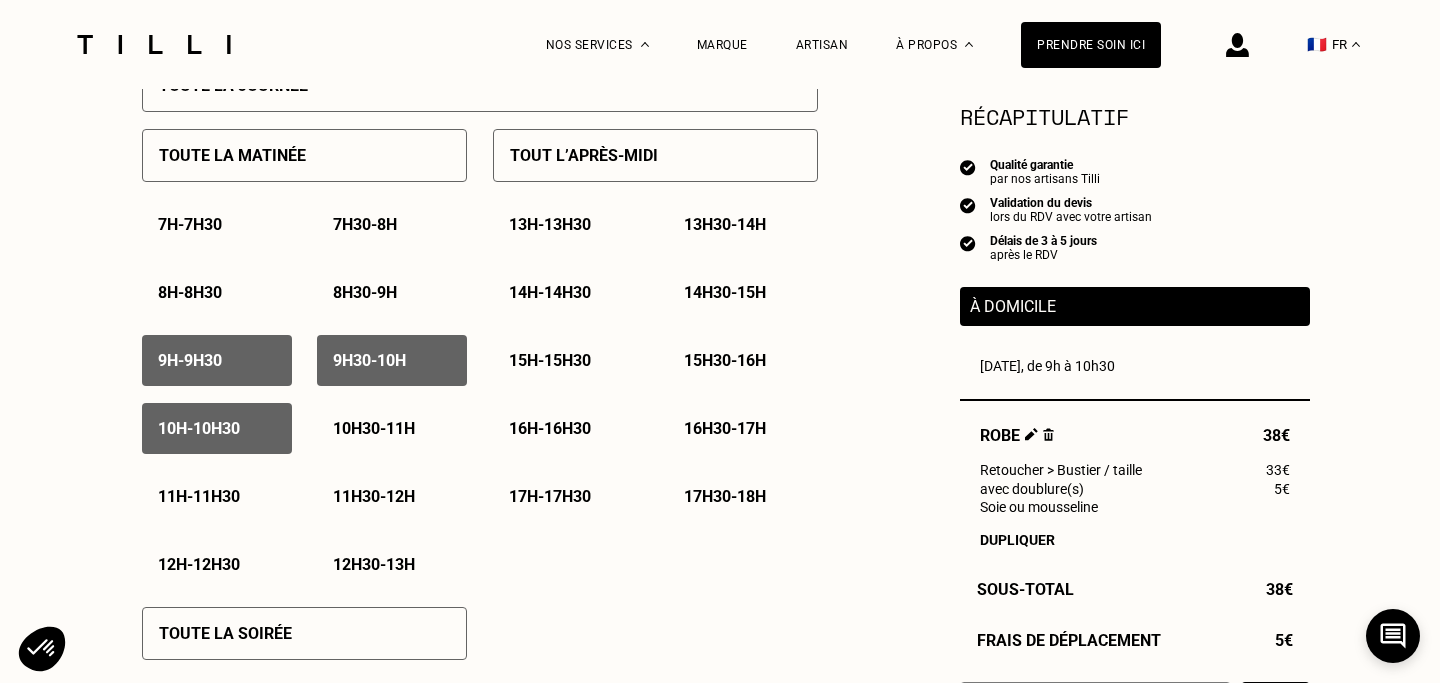 click on "10h30  -  11h" at bounding box center [374, 428] 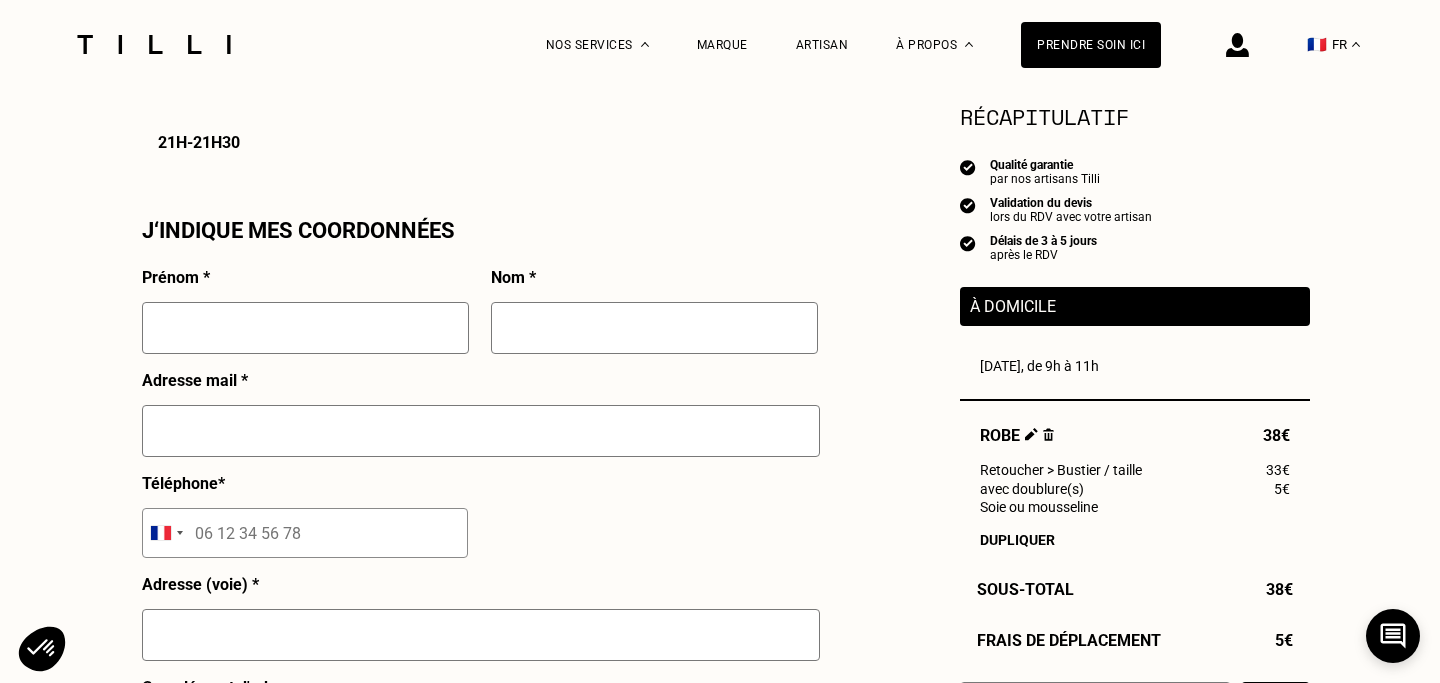 scroll, scrollTop: 1756, scrollLeft: 0, axis: vertical 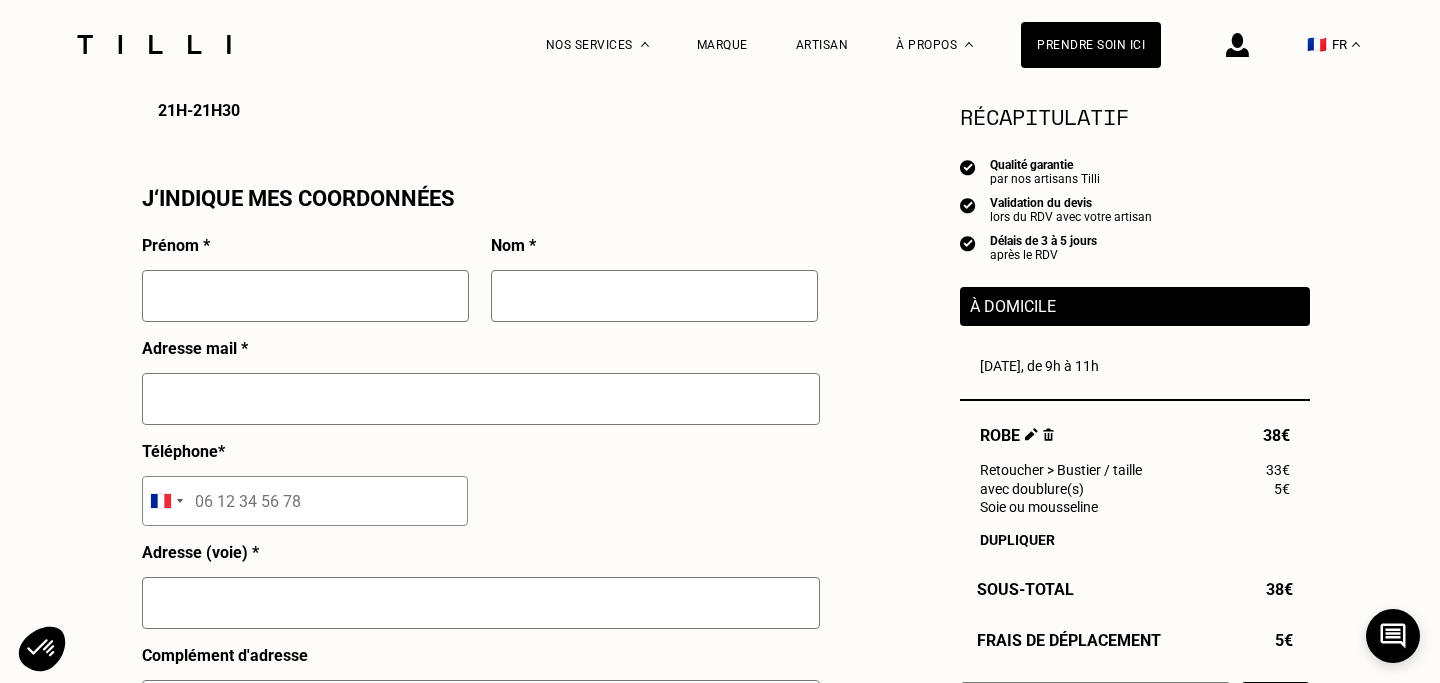 click at bounding box center [305, 296] 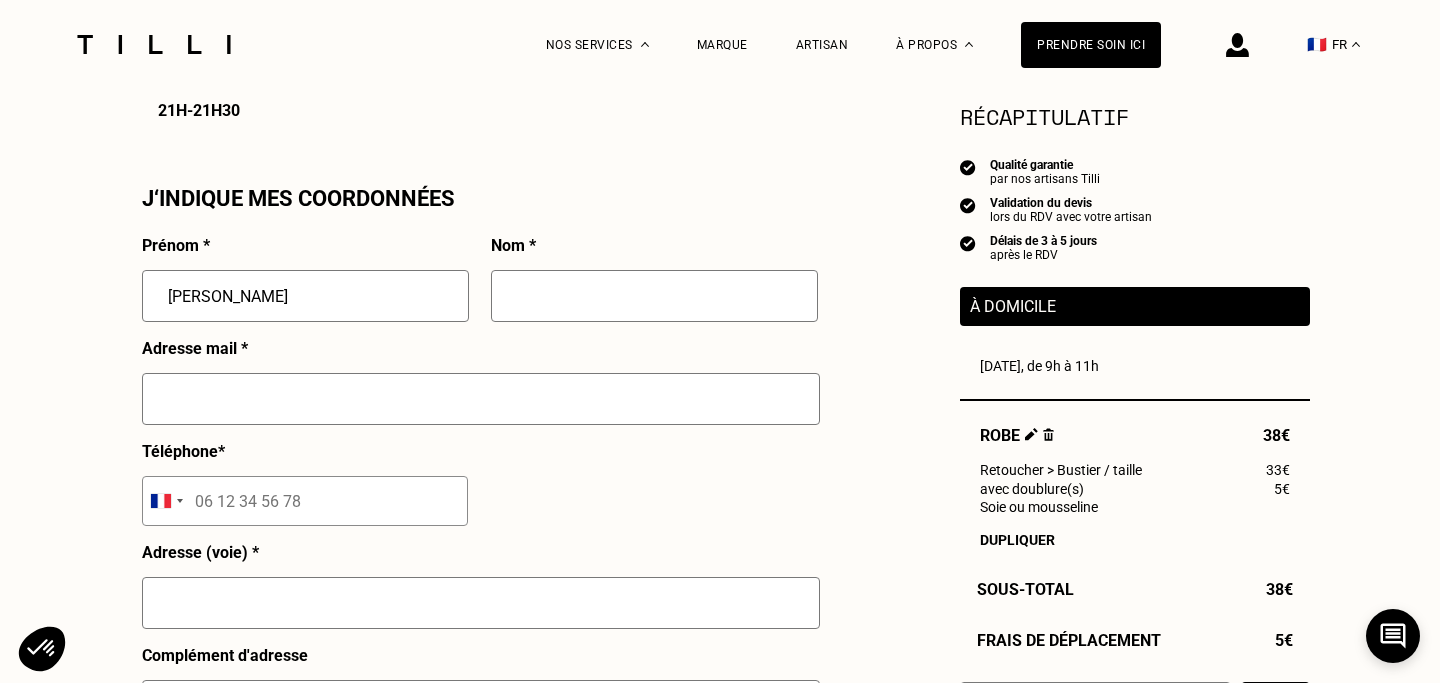 type on "[PERSON_NAME]" 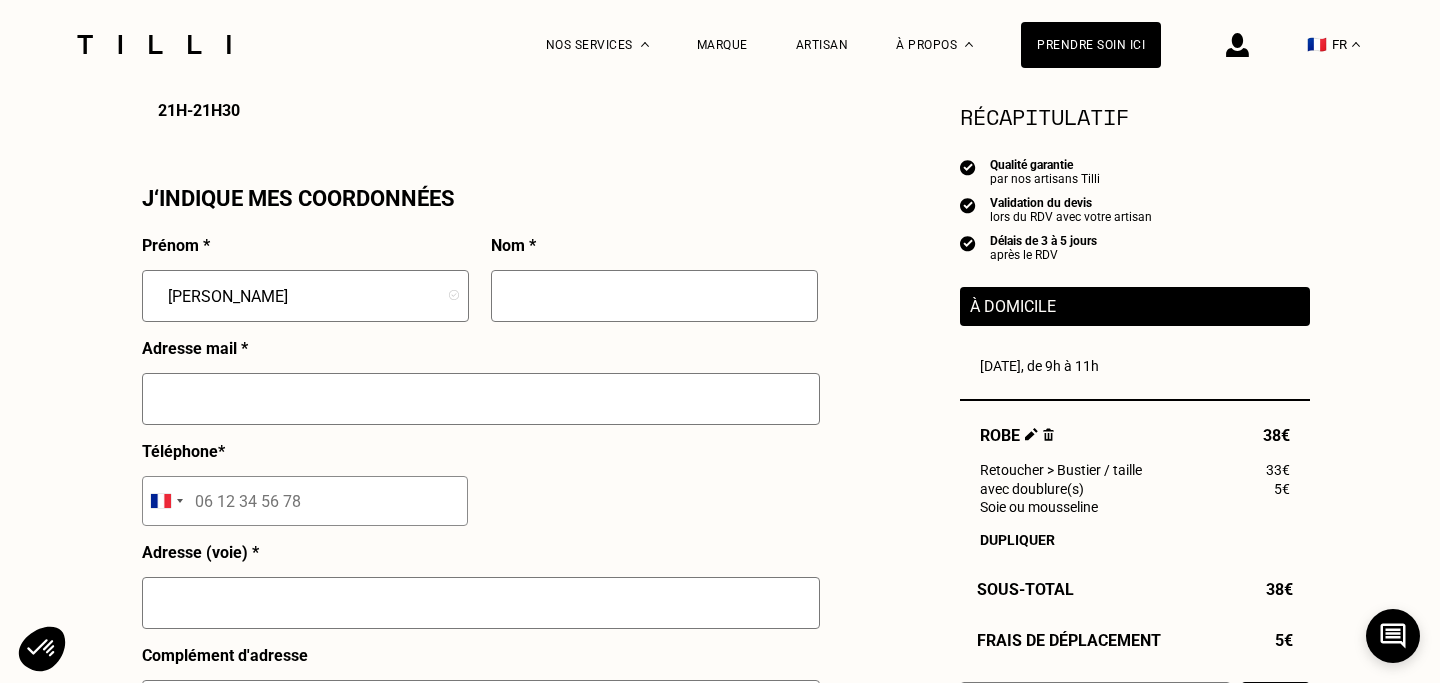 type on "G" 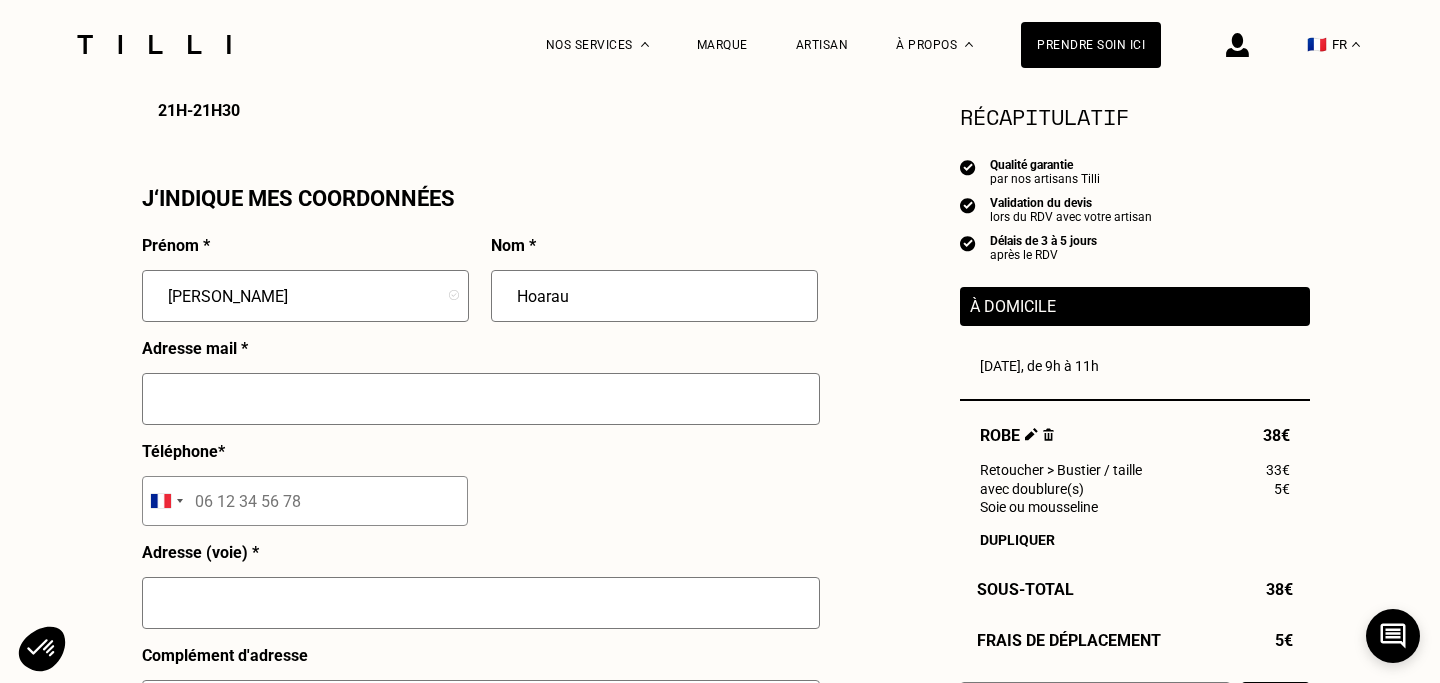 type on "Hoarau" 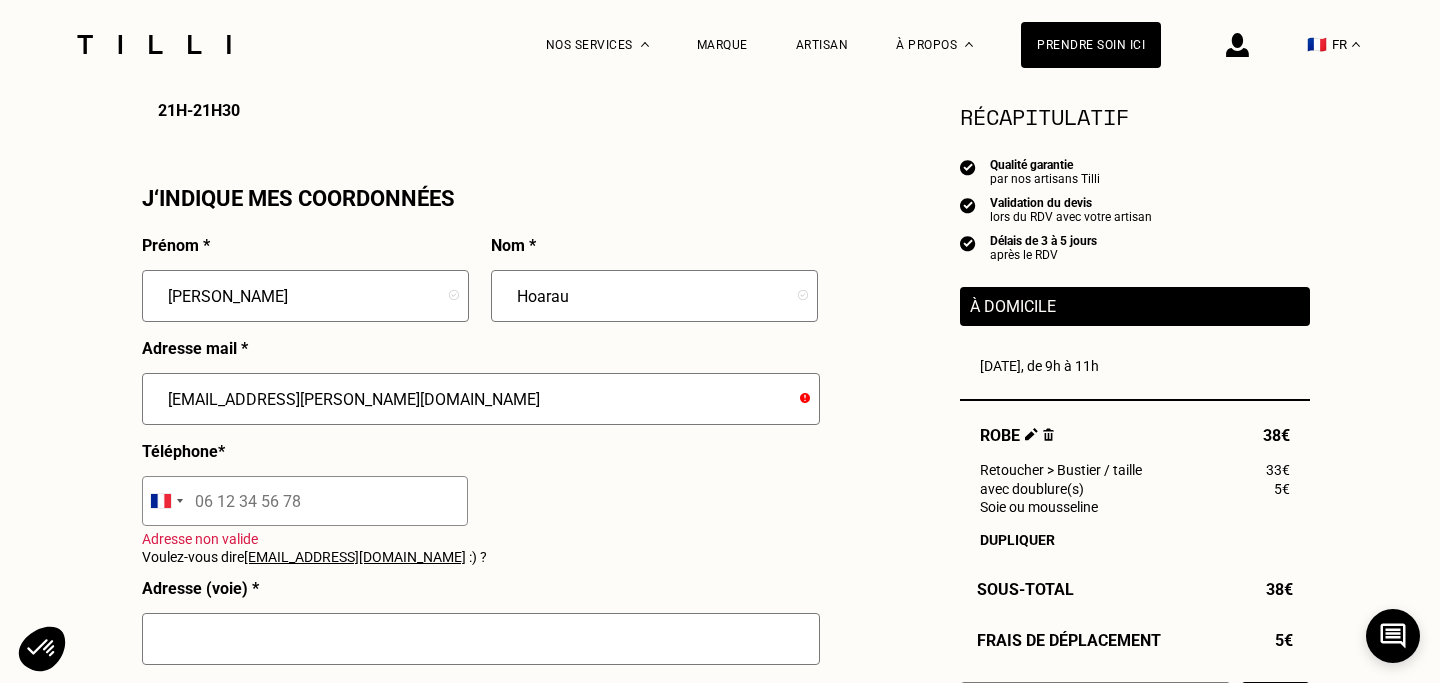 type on "[EMAIL_ADDRESS][PERSON_NAME][DOMAIN_NAME]" 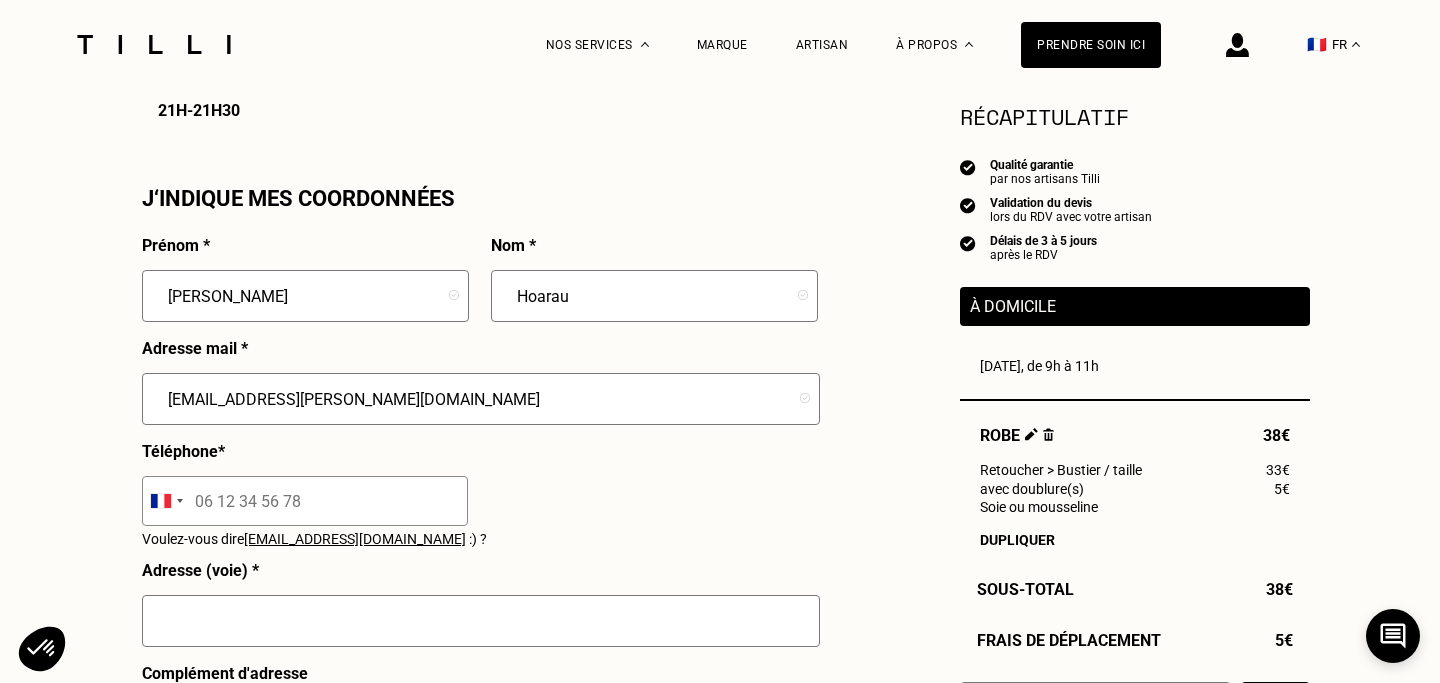 click at bounding box center (305, 501) 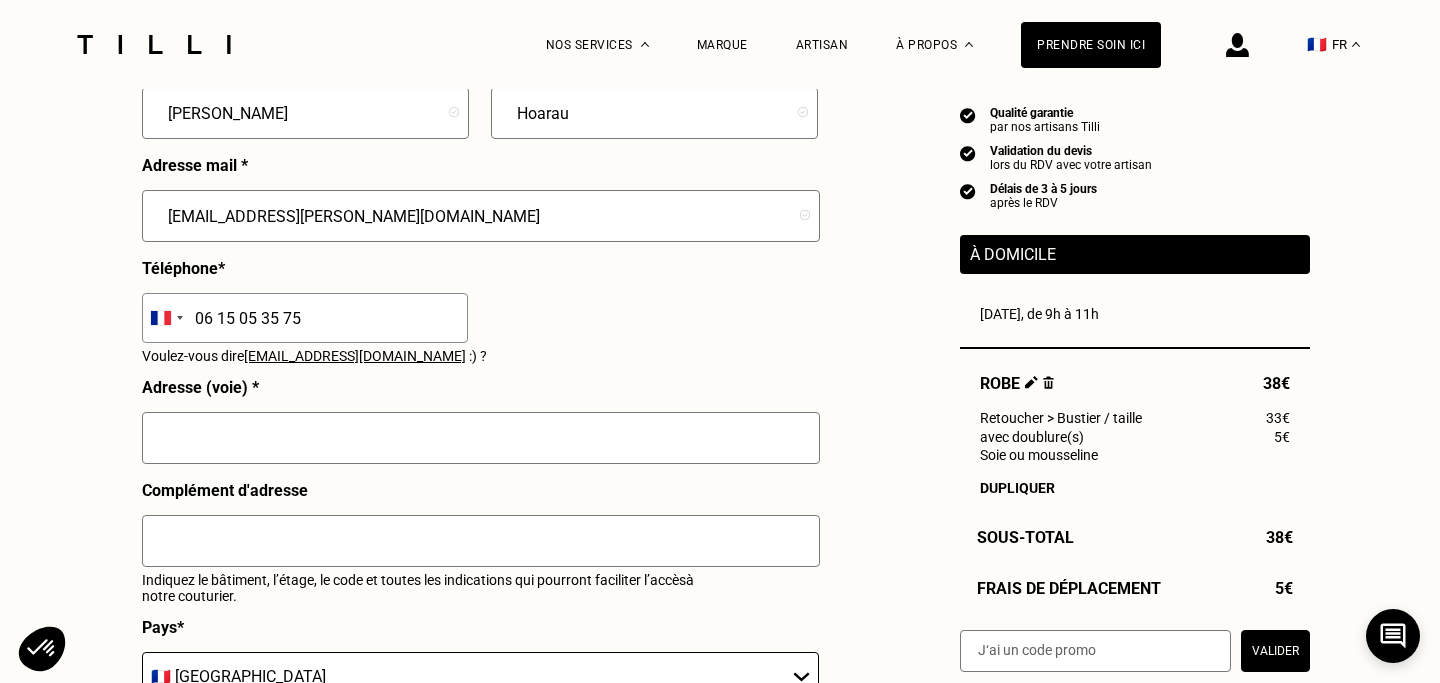 scroll, scrollTop: 1943, scrollLeft: 0, axis: vertical 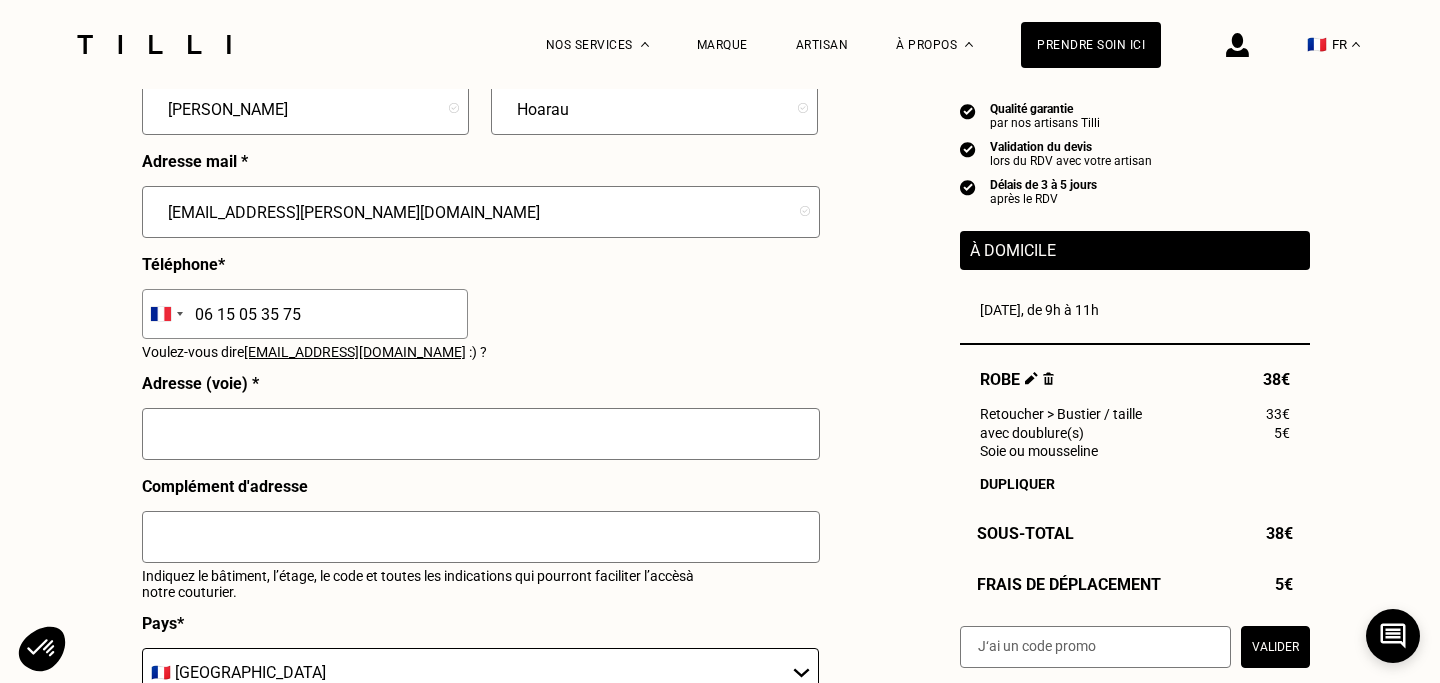 type on "06 15 05 35 75" 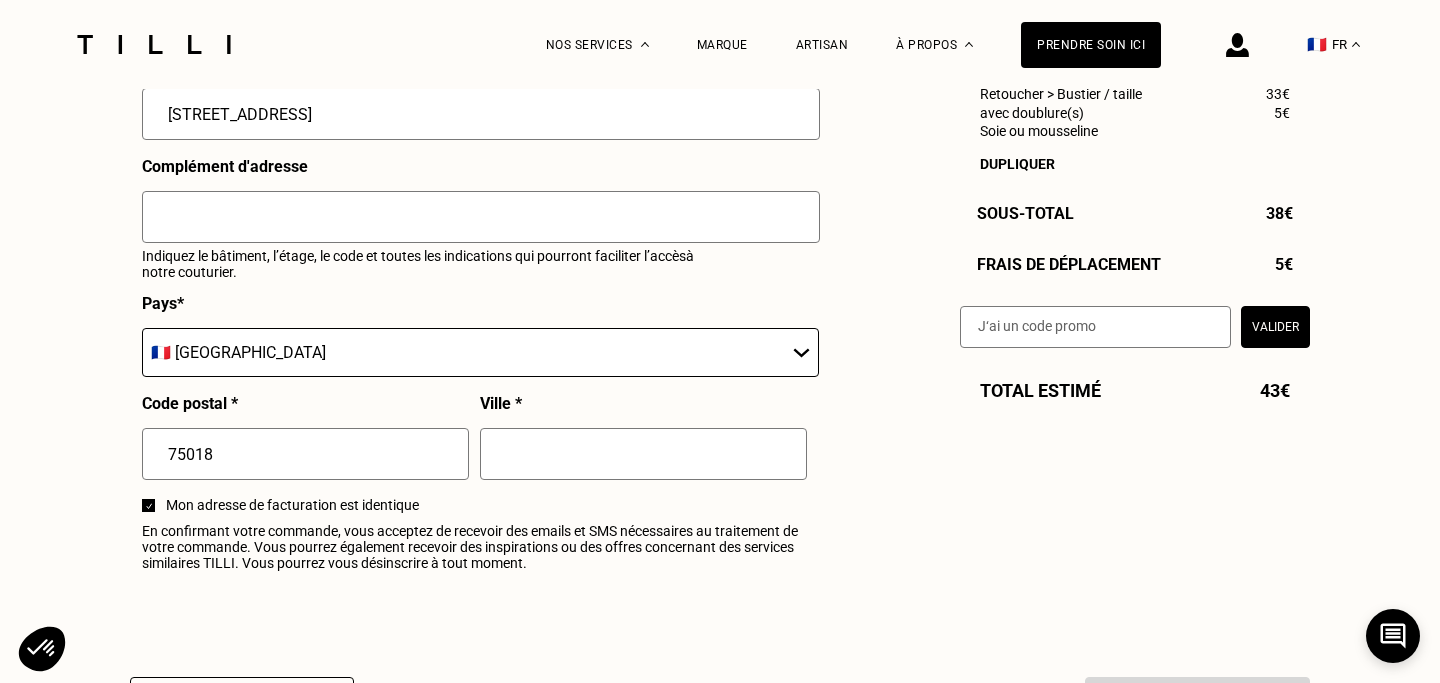 scroll, scrollTop: 2266, scrollLeft: 0, axis: vertical 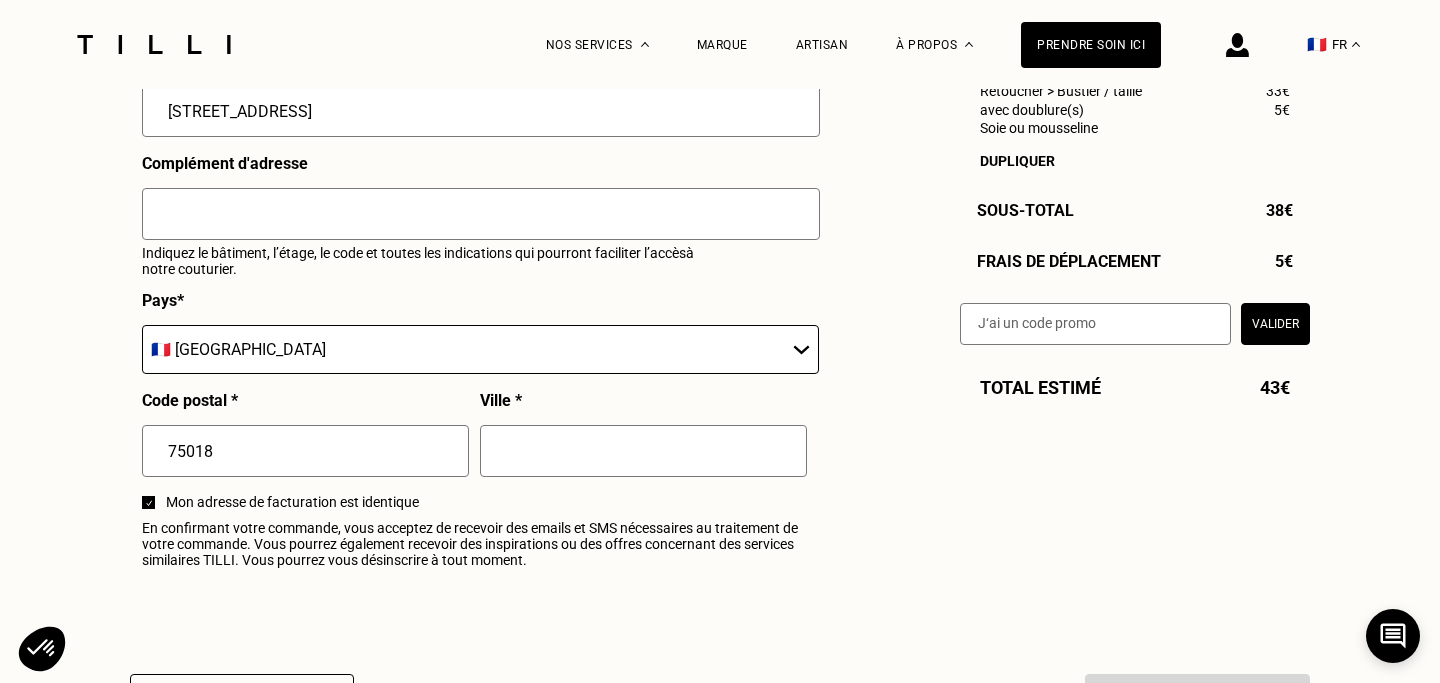 type on "[STREET_ADDRESS]" 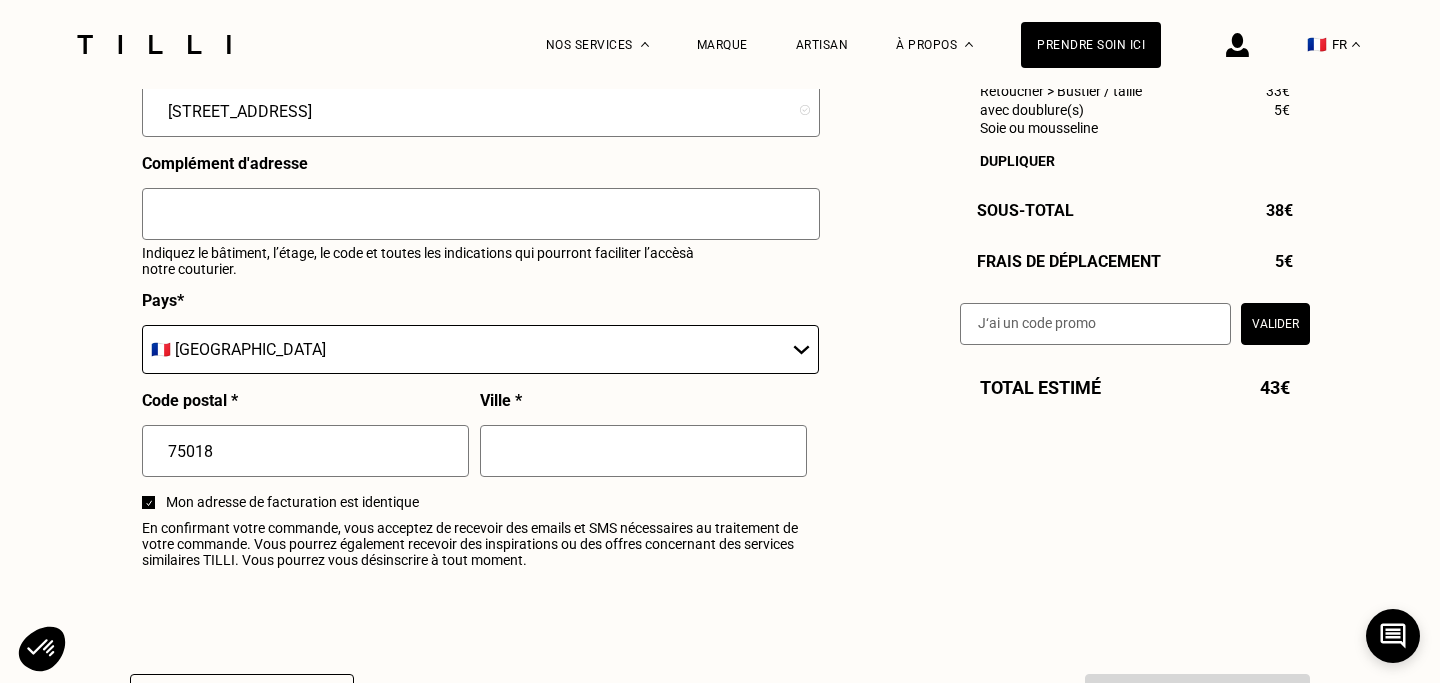click at bounding box center [643, 451] 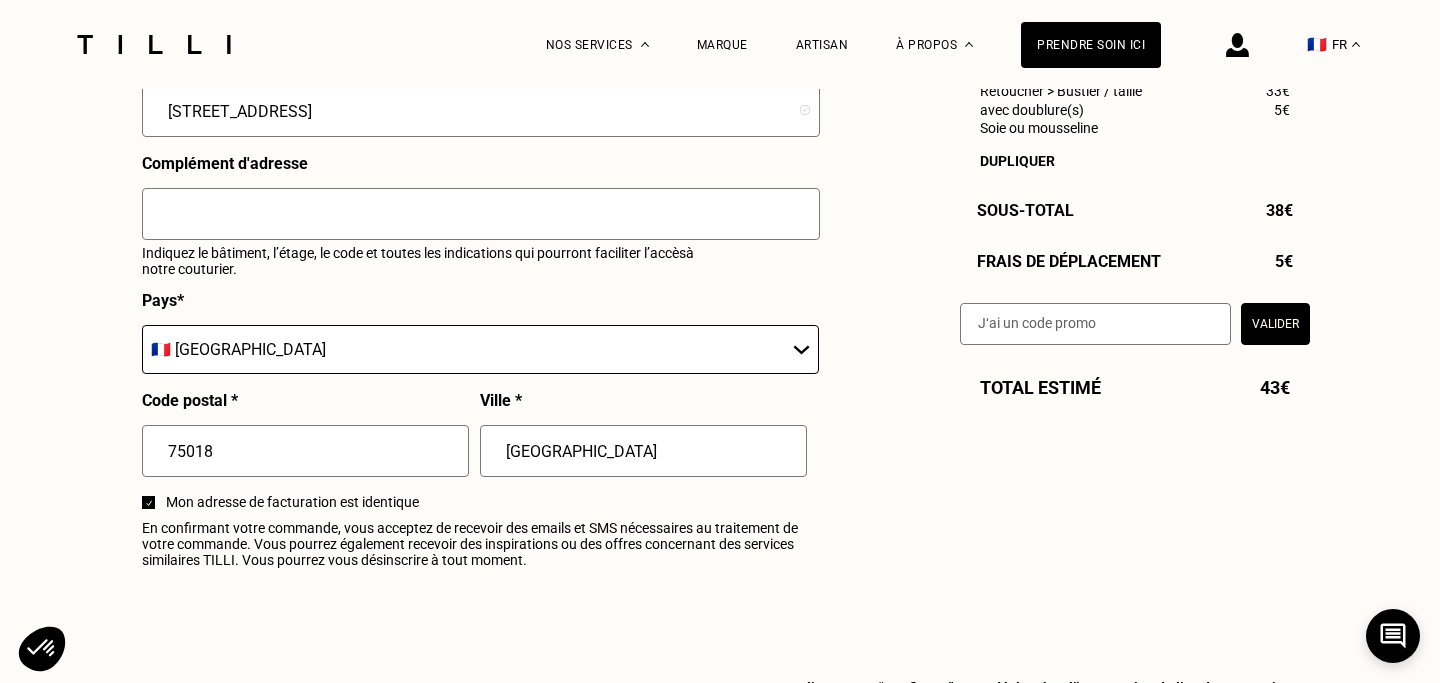 type on "[GEOGRAPHIC_DATA]" 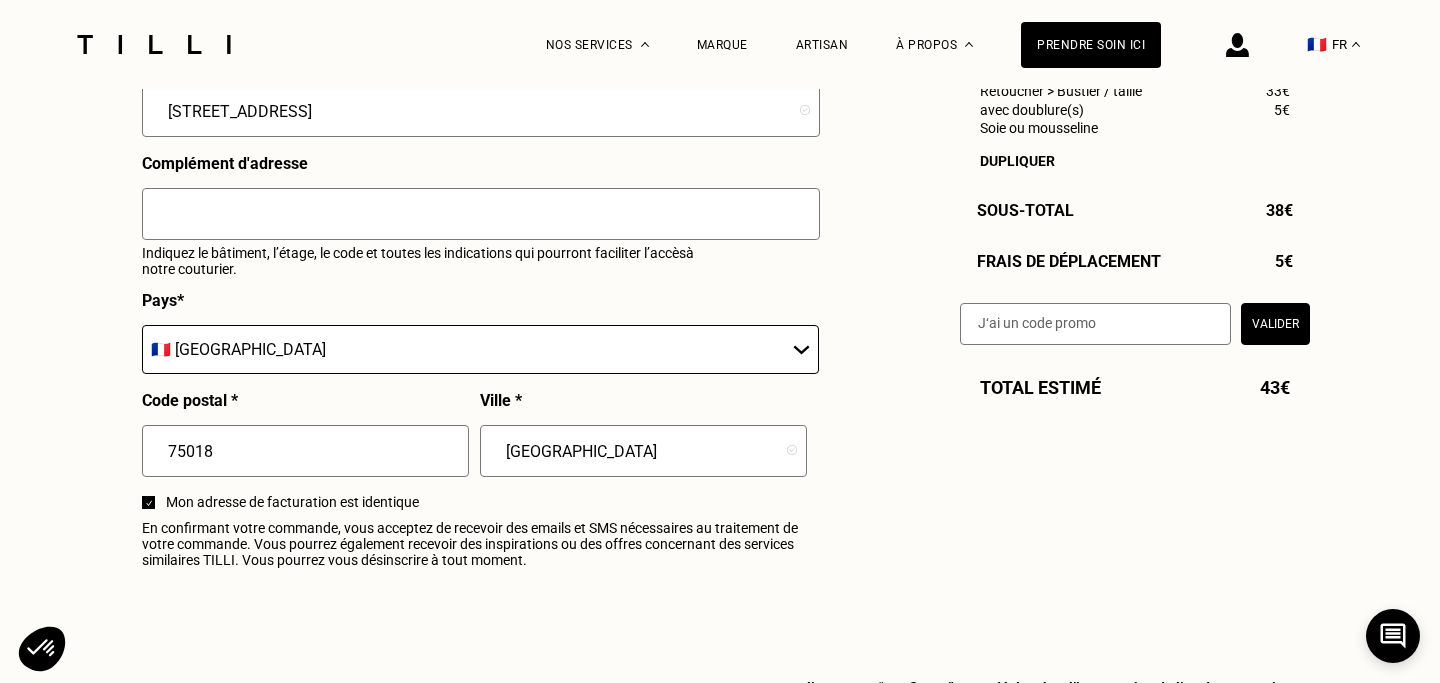 click on "Complément d'adresse Indiquez le bâtiment, l’étage, le code et toutes les indications qui pourront faciliter l’accès  à notre couturier." at bounding box center [481, 222] 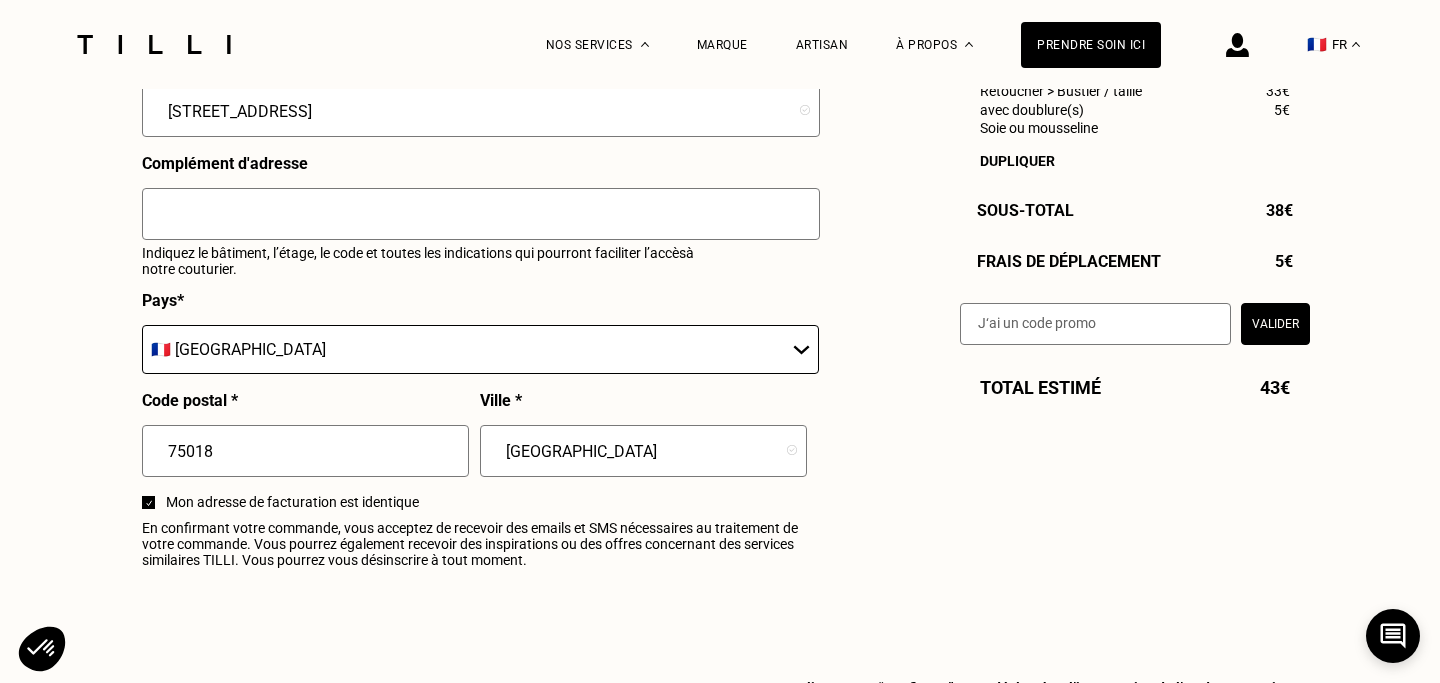 click at bounding box center (481, 214) 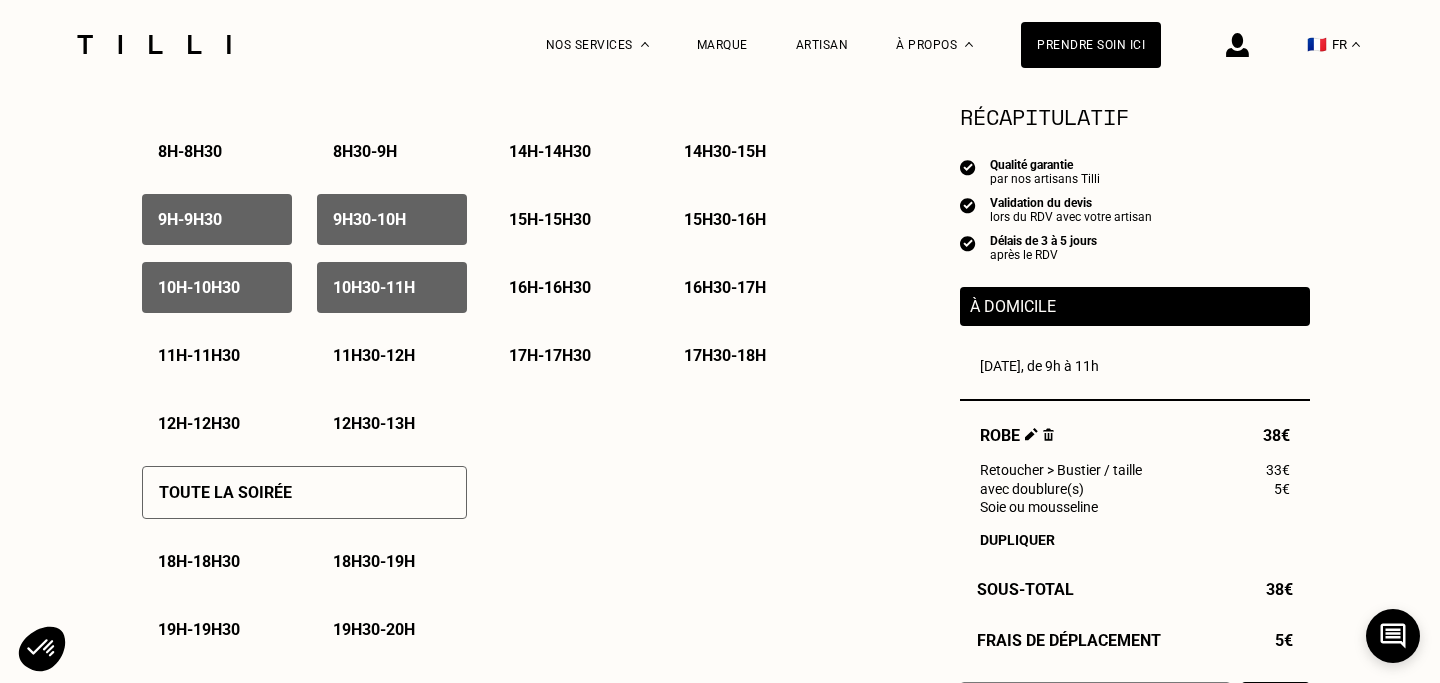 scroll, scrollTop: 1090, scrollLeft: 0, axis: vertical 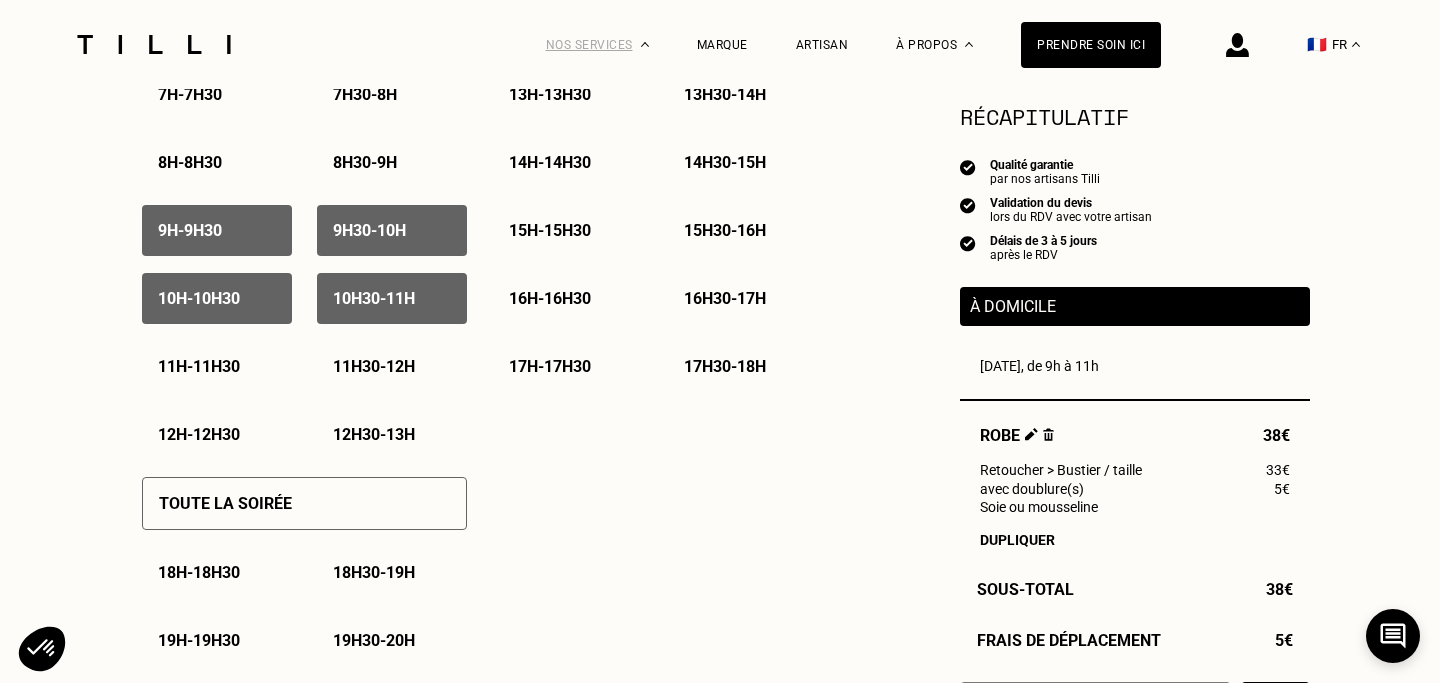 type on "code : 1990 / 2e batiment après la cours / 3e étage gauche" 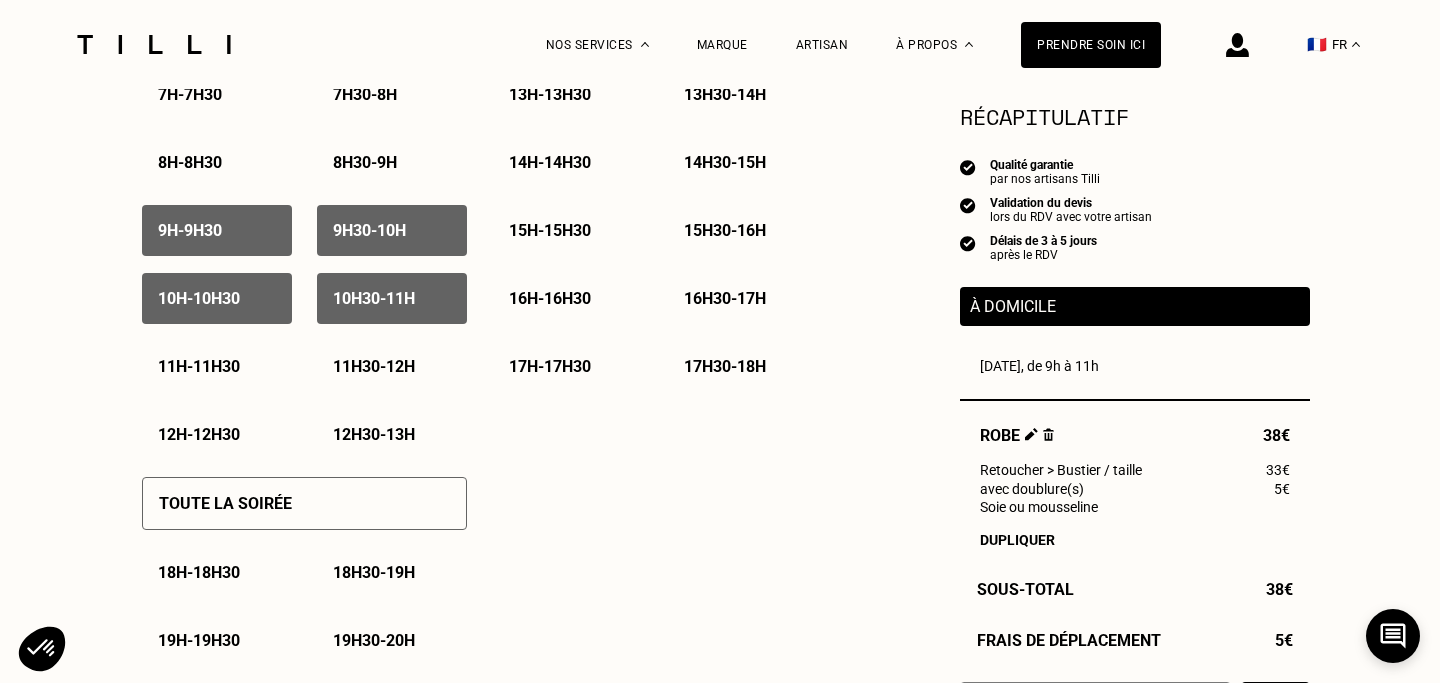 click on "Toute la matinée 7h  -  7h30 7h30  -  8h 8h  -  8h30 8h30  -  9h 9h  -  9h30 9h30  -  10h 10h  -  10h30 10h30  -  11h 11h  -  11h30 11h30  -  12h 12h  -  12h30 12h30  -  13h Tout l’après-midi 13h  -  13h30 13h30  -  14h 14h  -  14h30 14h30  -  15h 15h  -  15h30 15h30  -  16h 16h  -  16h30 16h30  -  17h 17h  -  17h30 17h30  -  18h Toute la soirée 18h  -  18h30 18h30  -  19h 19h  -  19h30 19h30  -  20h 20h  -  20h30 20h30  -  21h 21h  -  21h30" at bounding box center (480, 392) 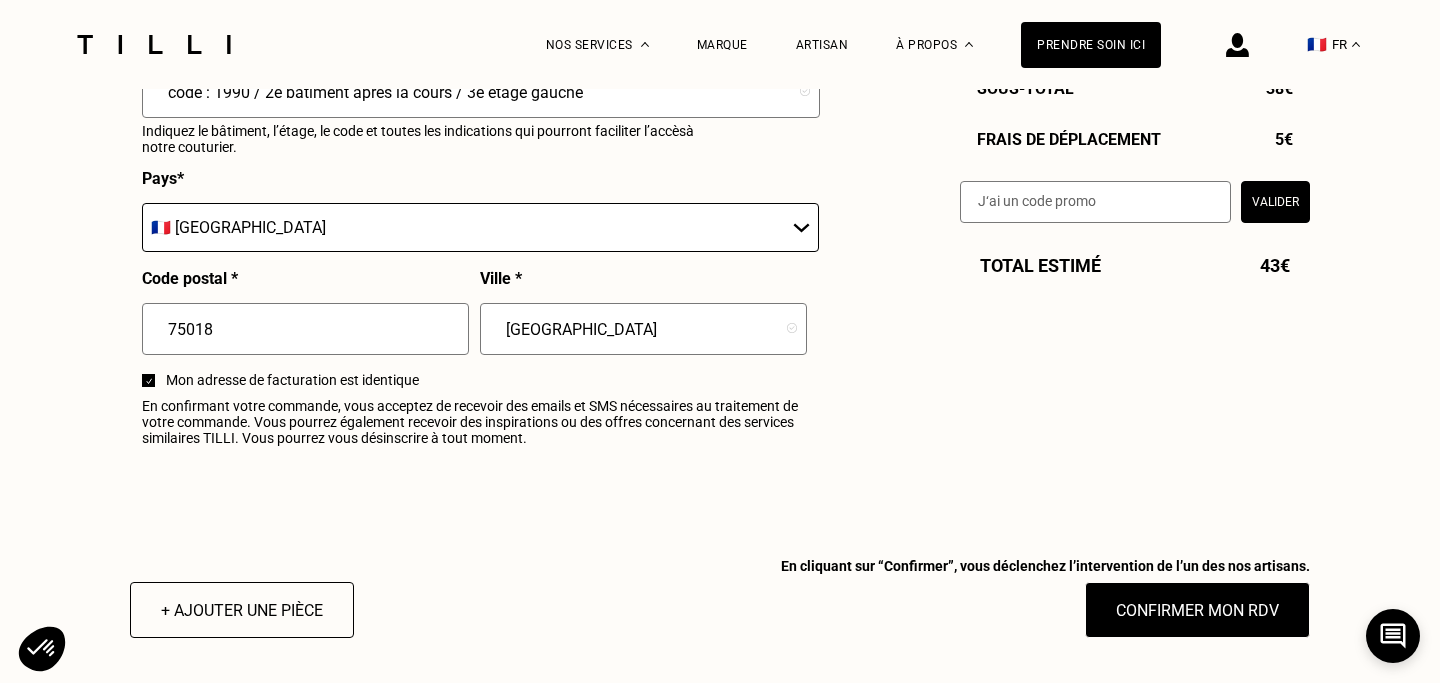 scroll, scrollTop: 2420, scrollLeft: 0, axis: vertical 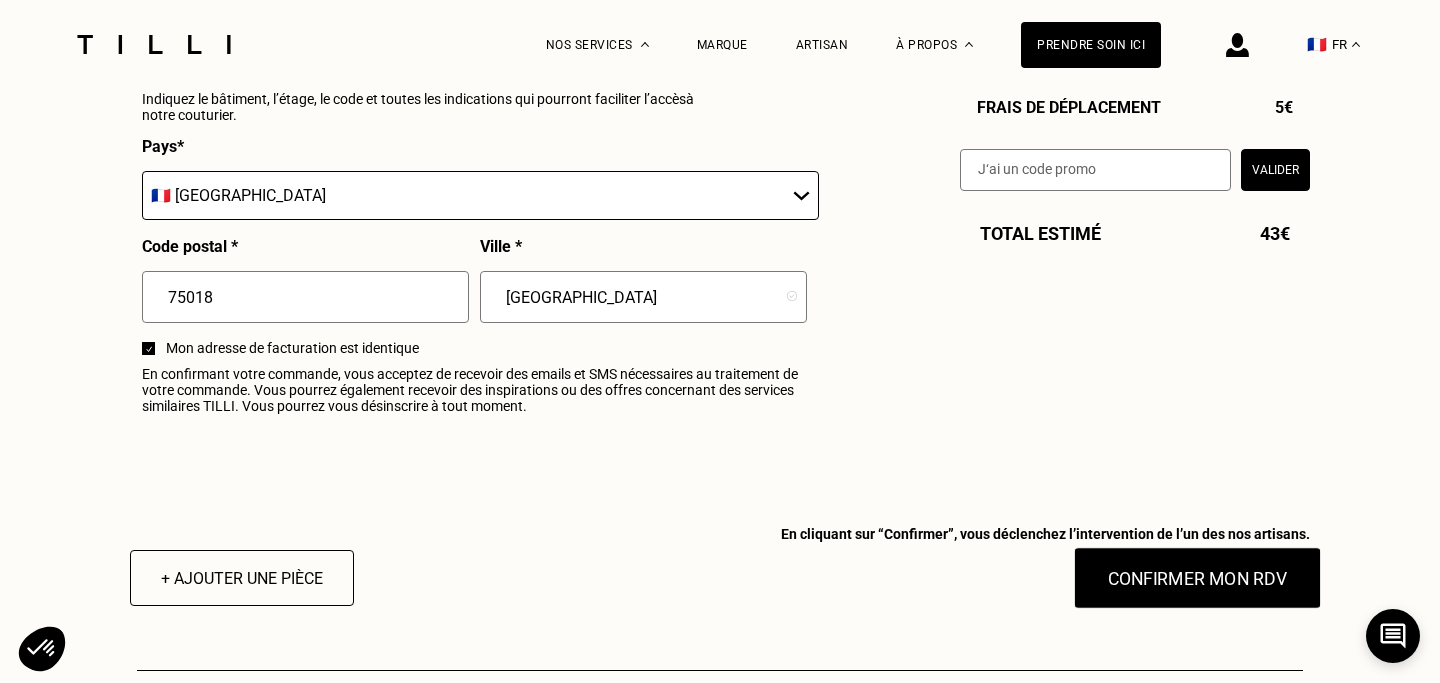 click on "Confirmer mon RDV" at bounding box center [1198, 578] 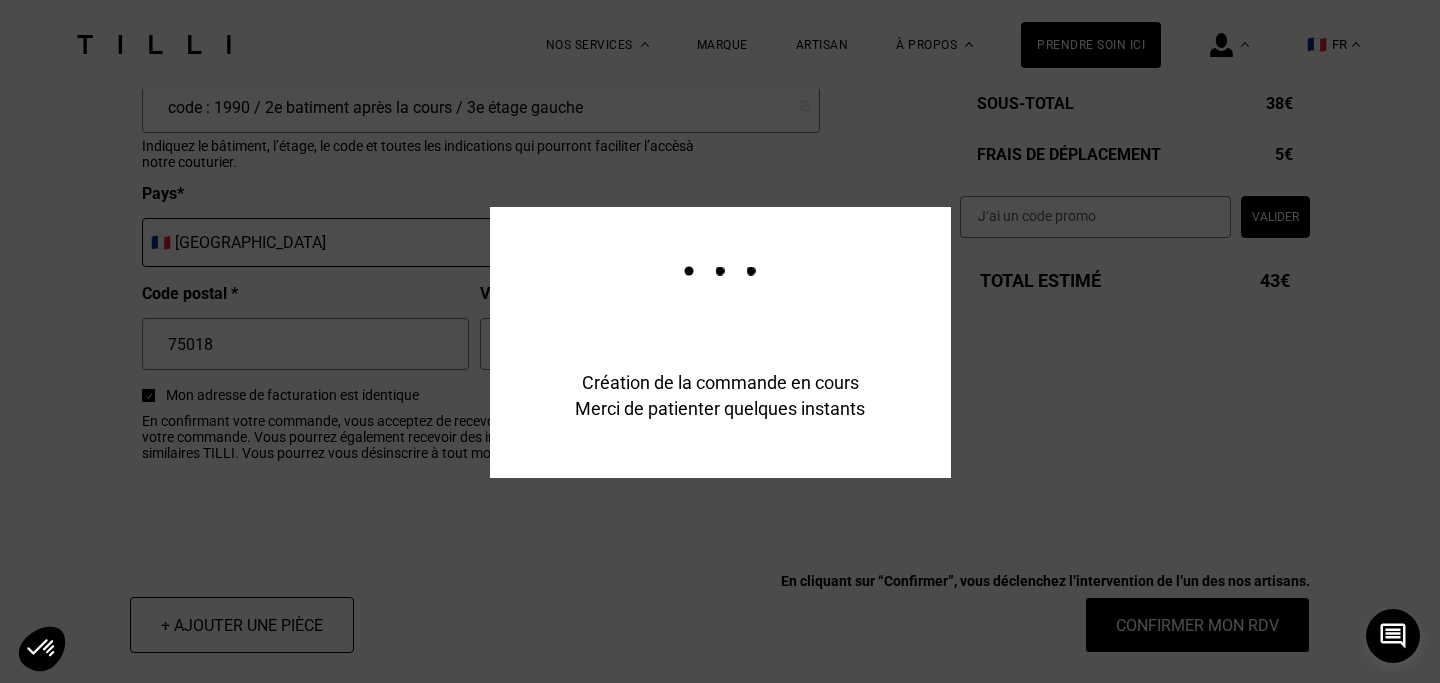 scroll, scrollTop: 2468, scrollLeft: 0, axis: vertical 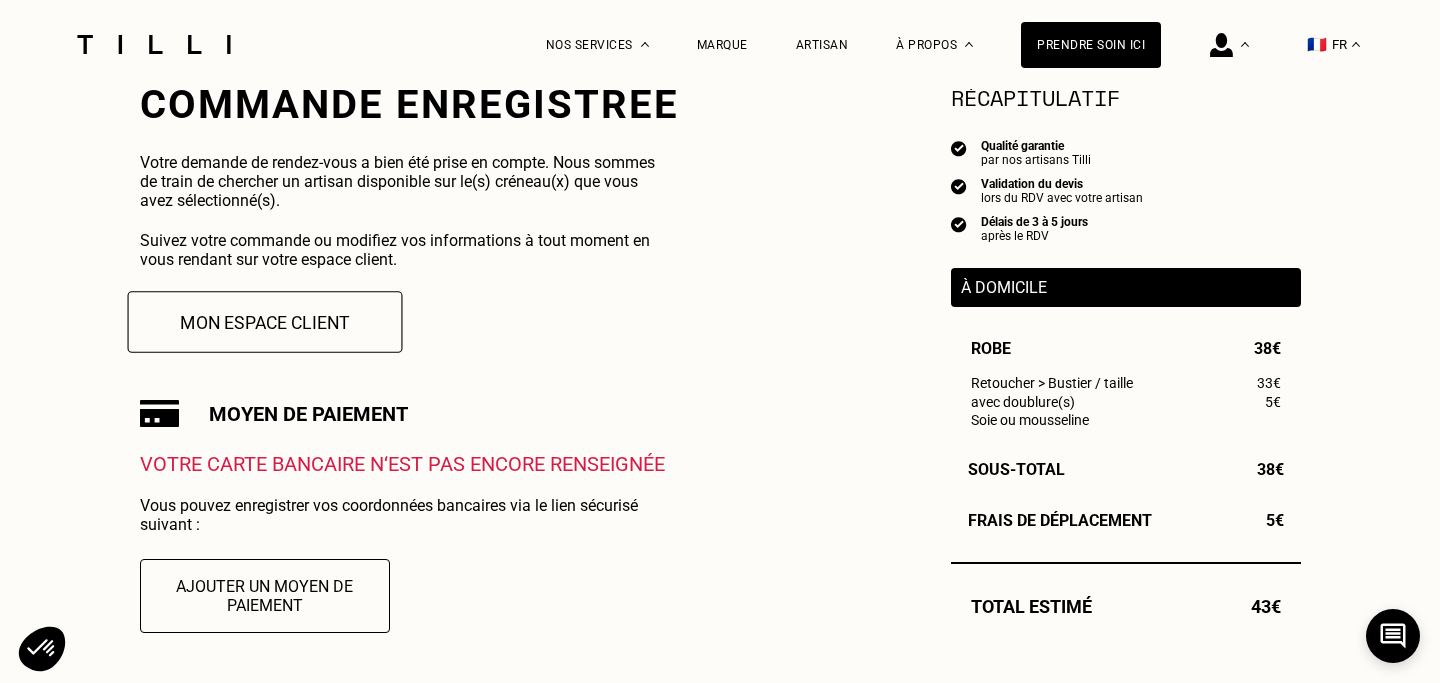 click on "Mon espace client" at bounding box center (264, 322) 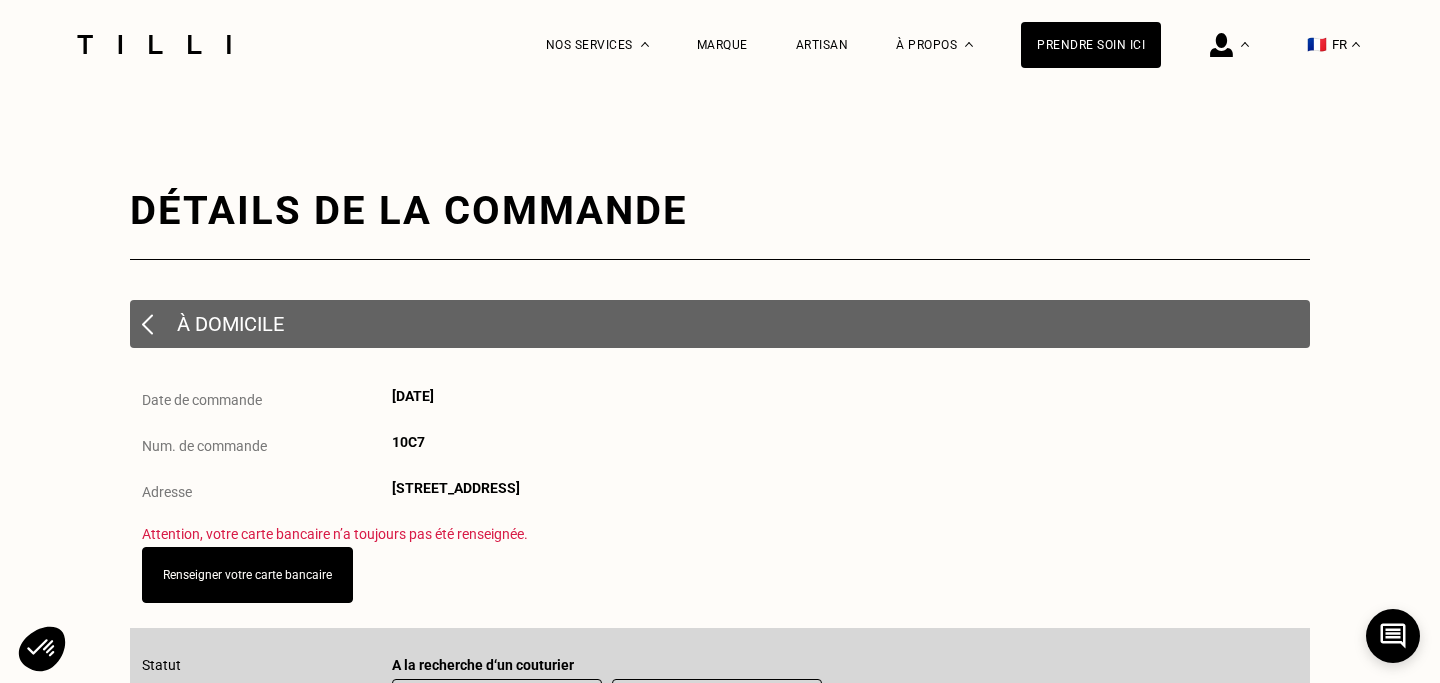 scroll, scrollTop: 0, scrollLeft: 0, axis: both 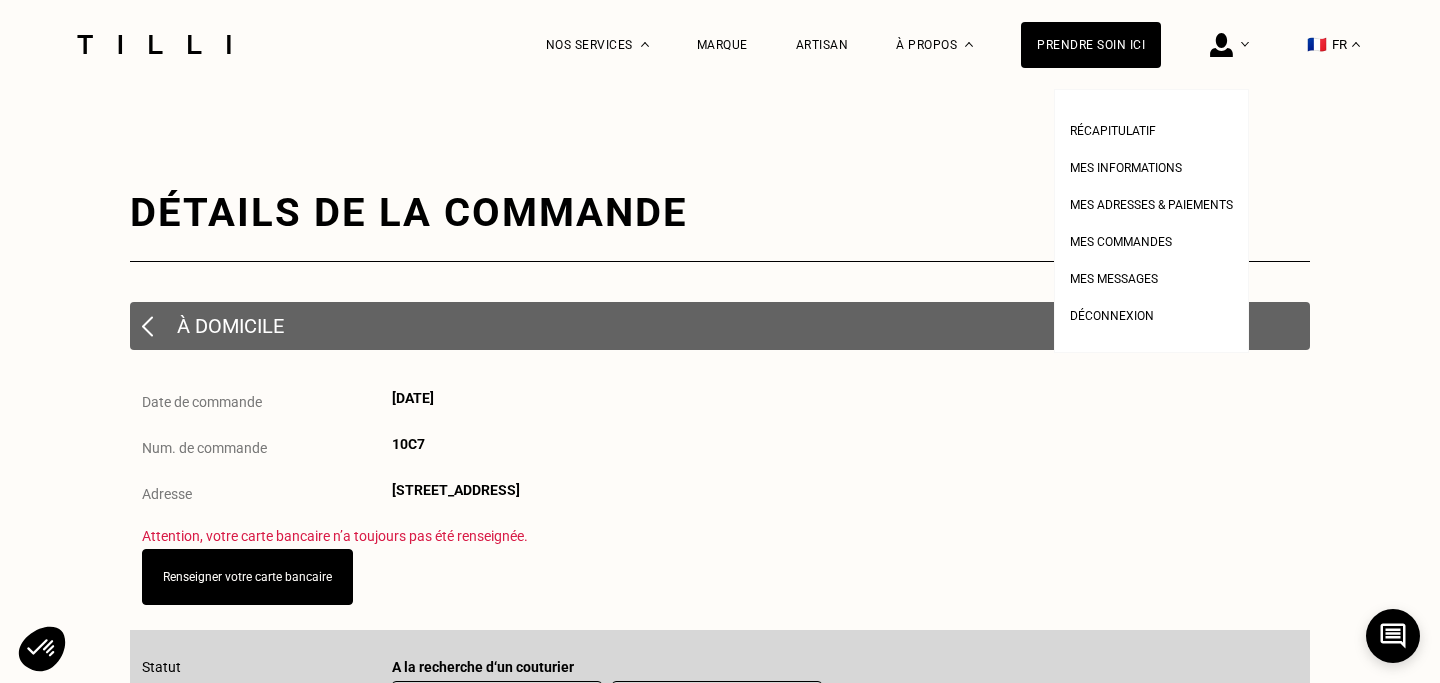 click at bounding box center (1221, 45) 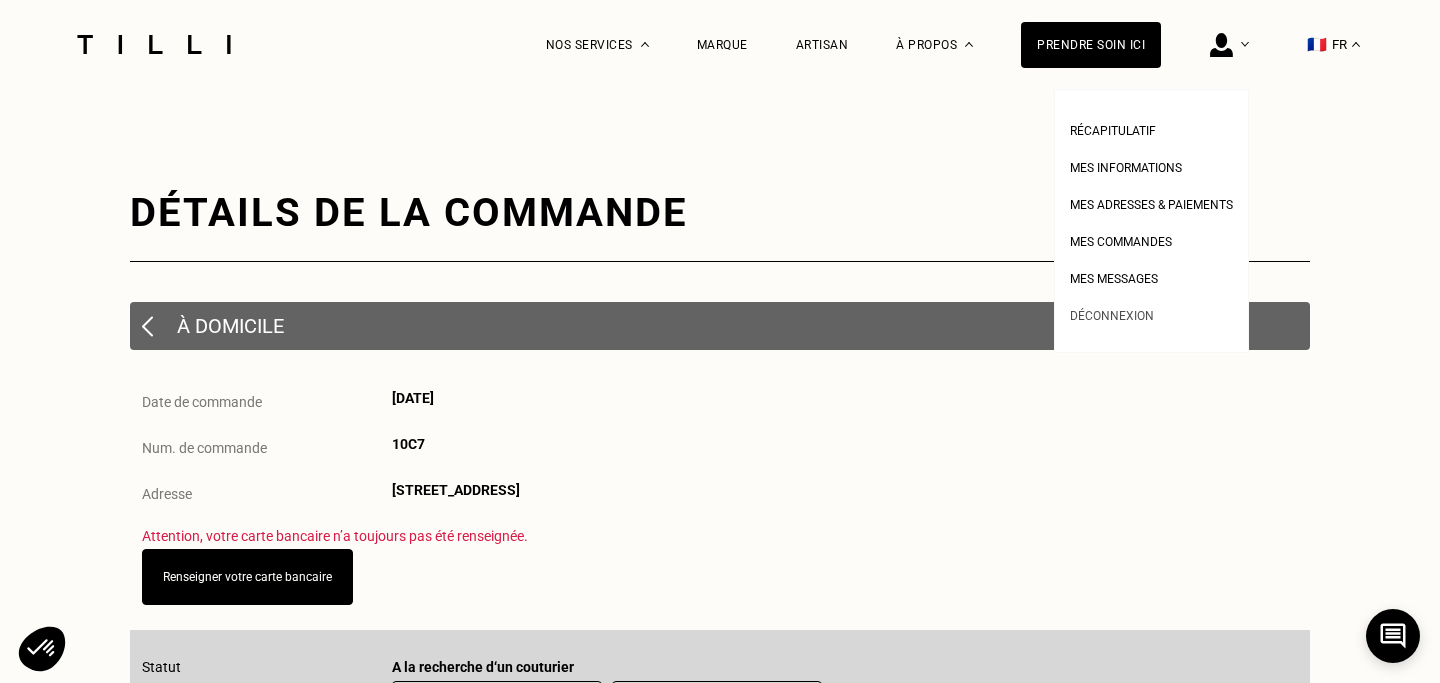 click on "Déconnexion" at bounding box center (1112, 313) 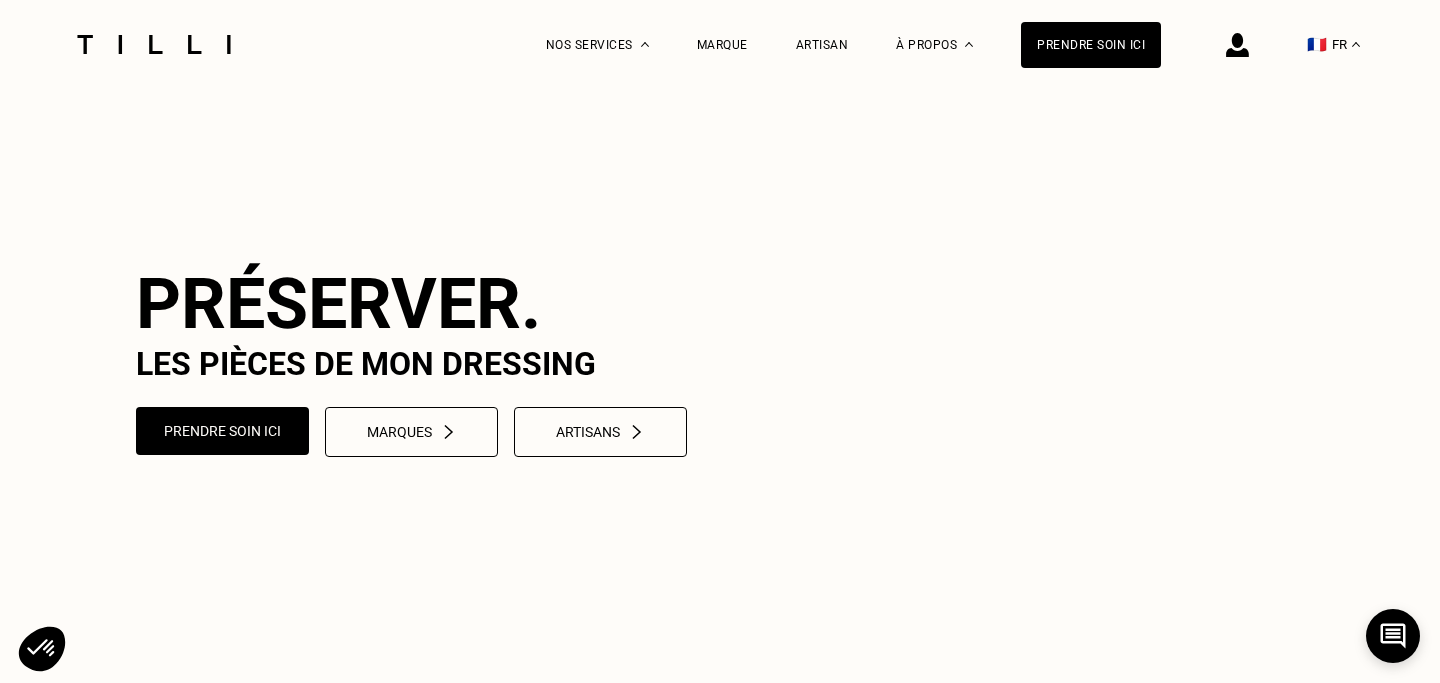 click at bounding box center (1237, 45) 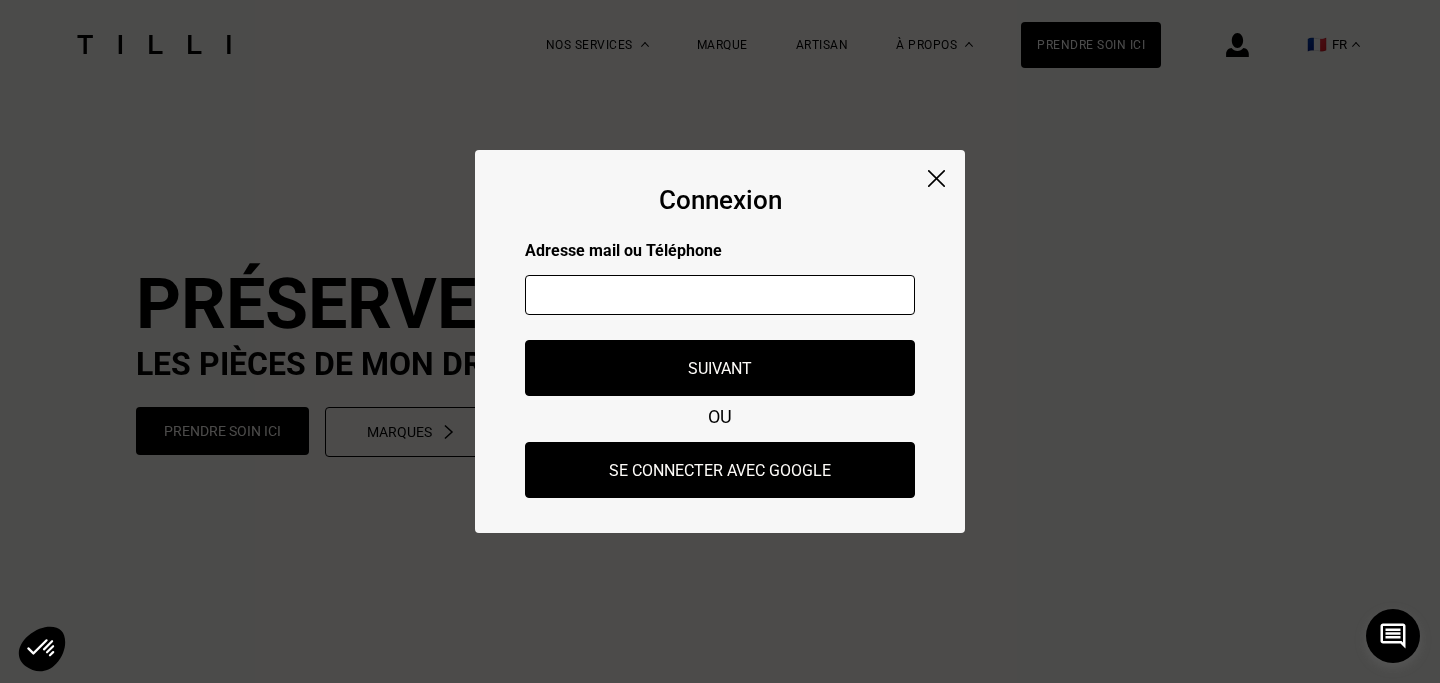 click at bounding box center (720, 295) 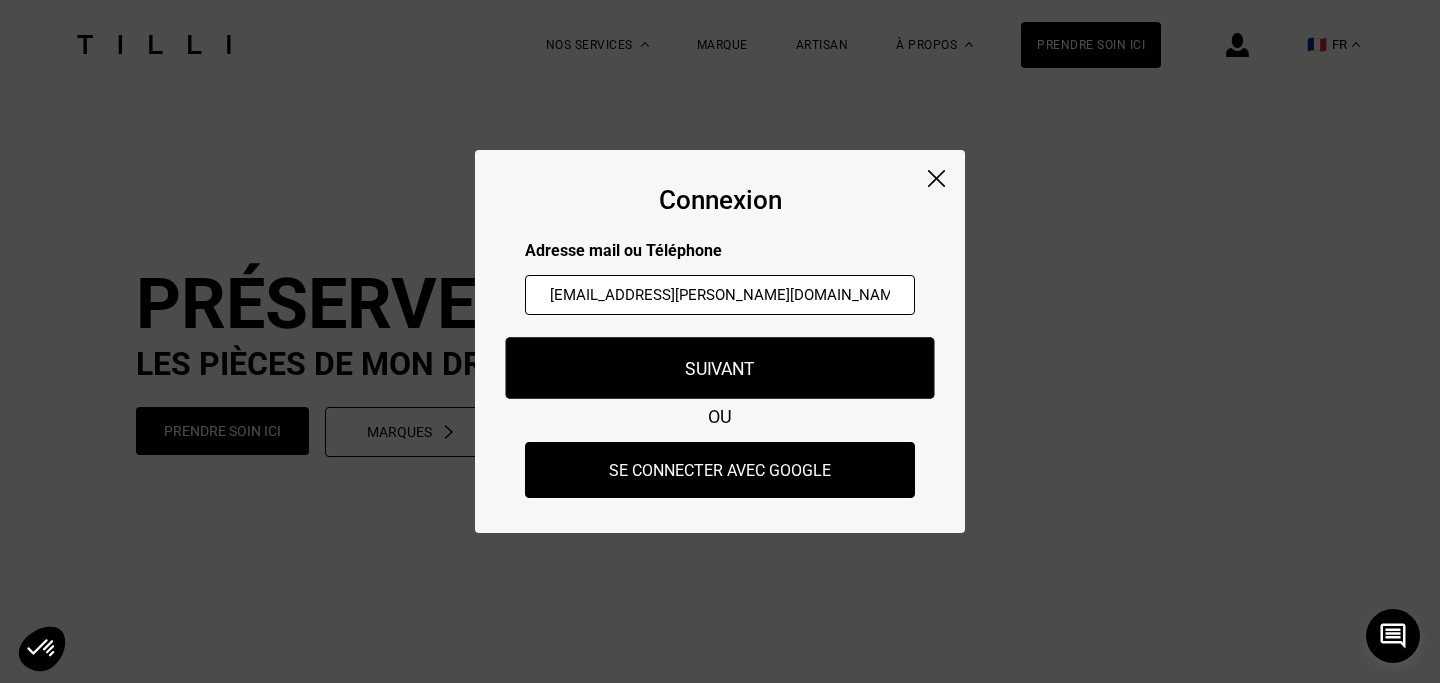 click on "Suivant" at bounding box center [720, 368] 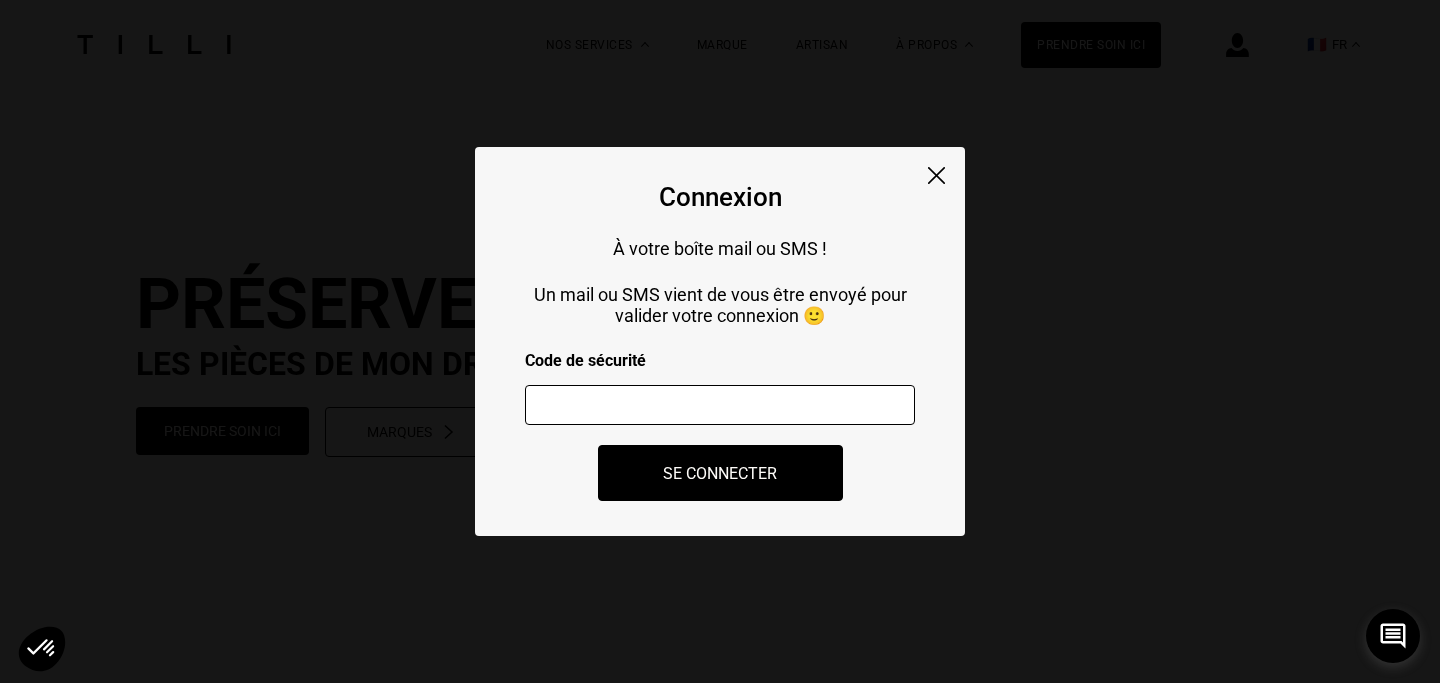 click at bounding box center [720, 405] 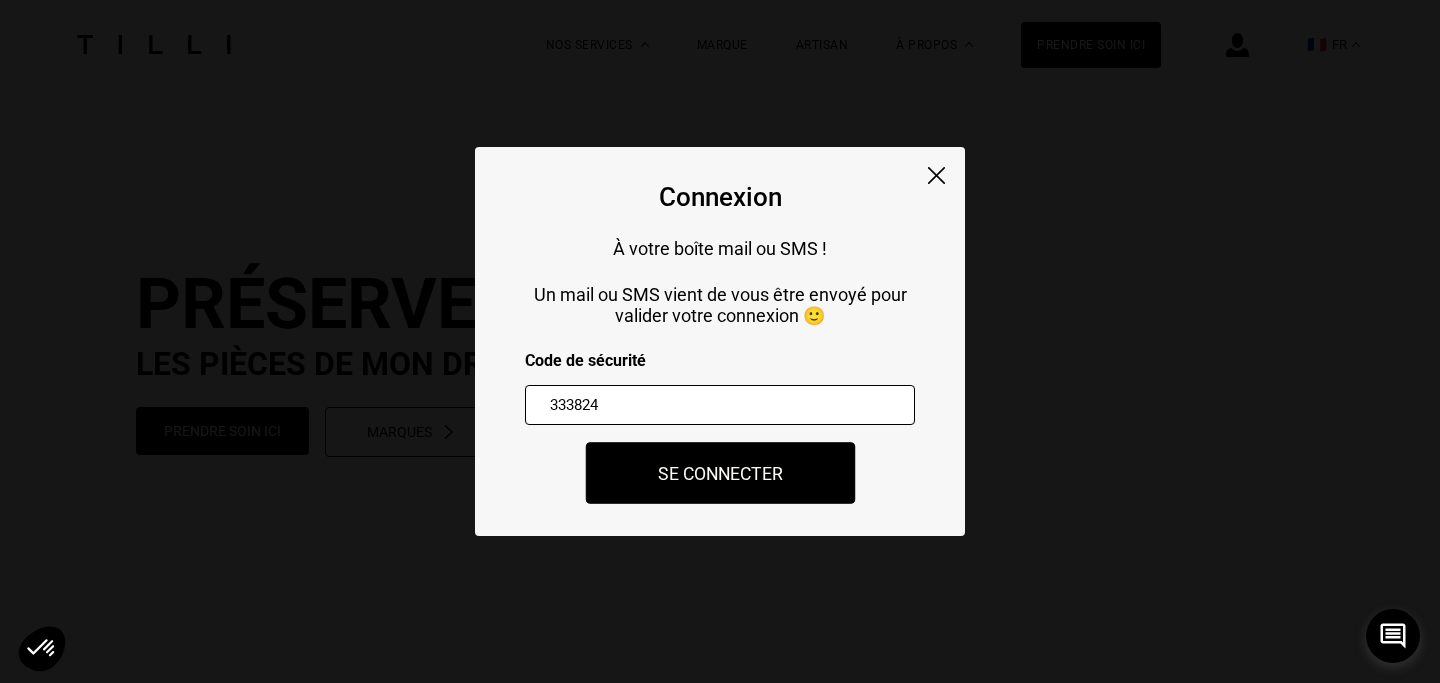 type on "333824" 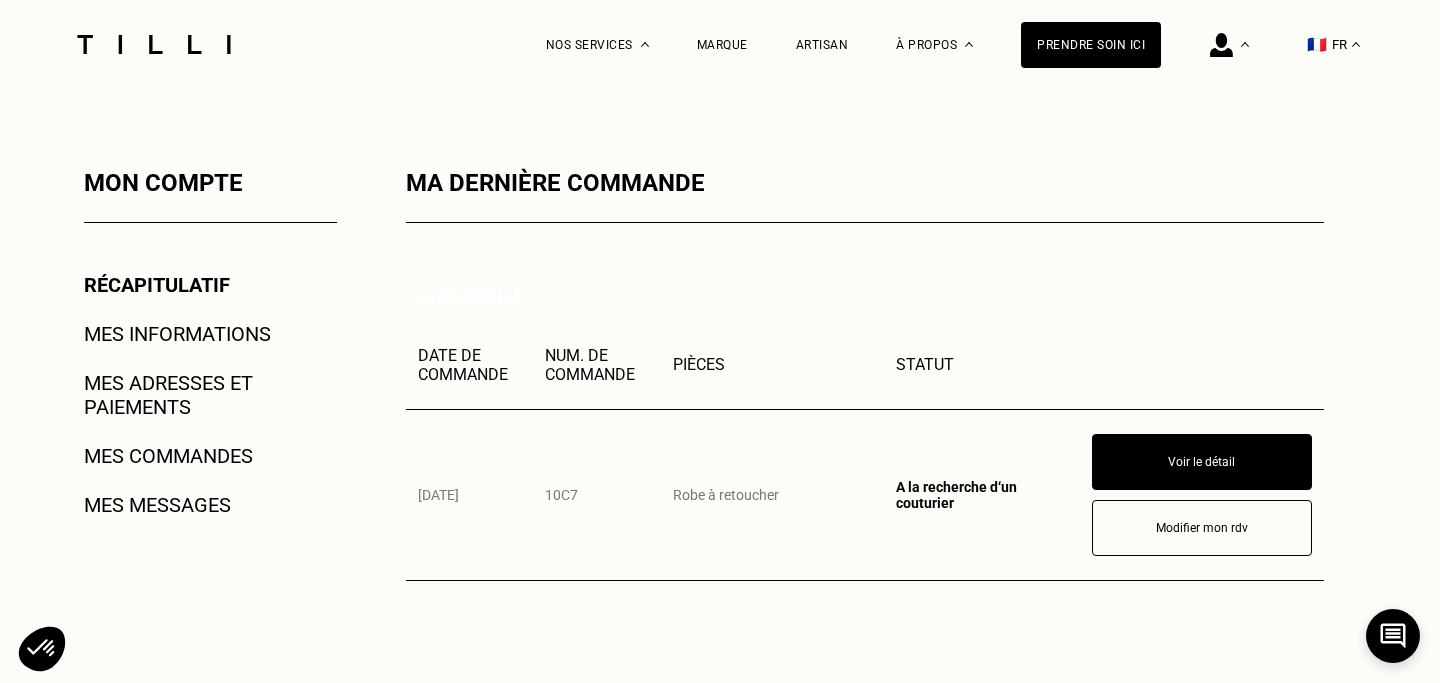 scroll, scrollTop: 277, scrollLeft: 0, axis: vertical 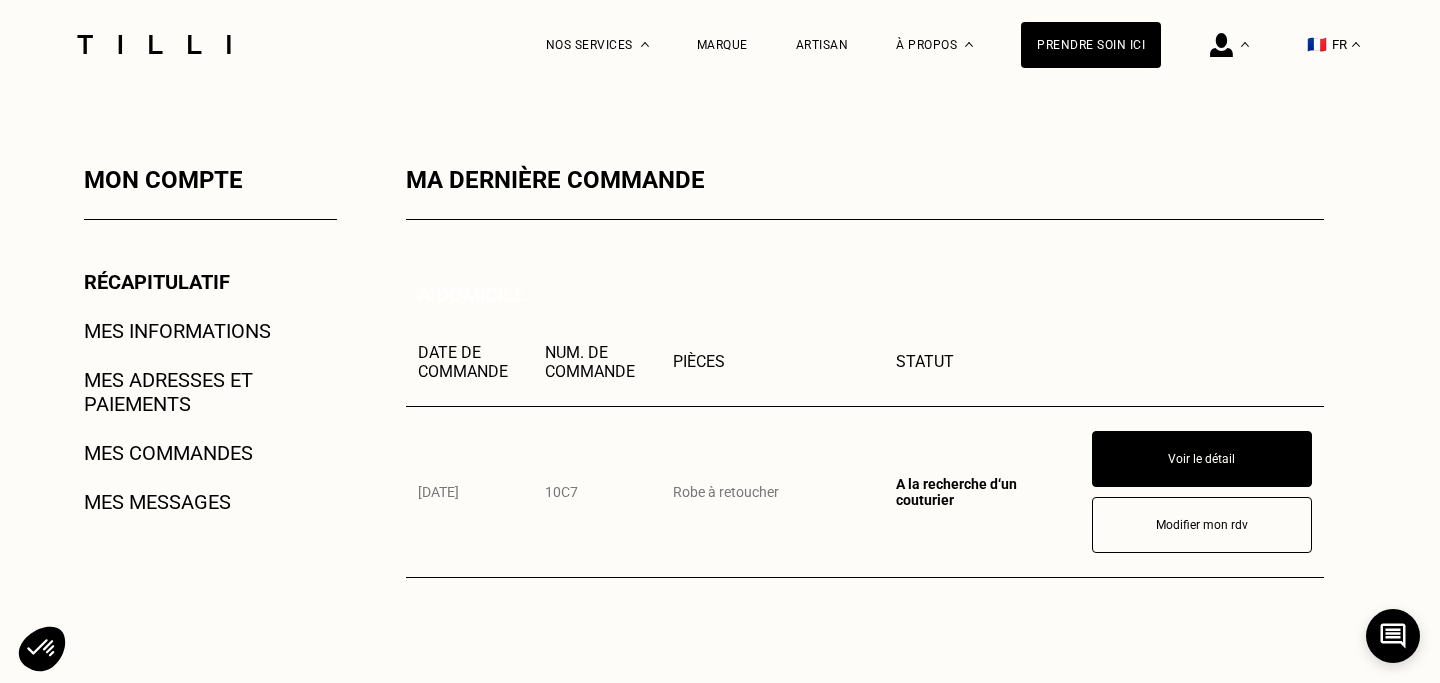 click on "Mes informations" at bounding box center [177, 331] 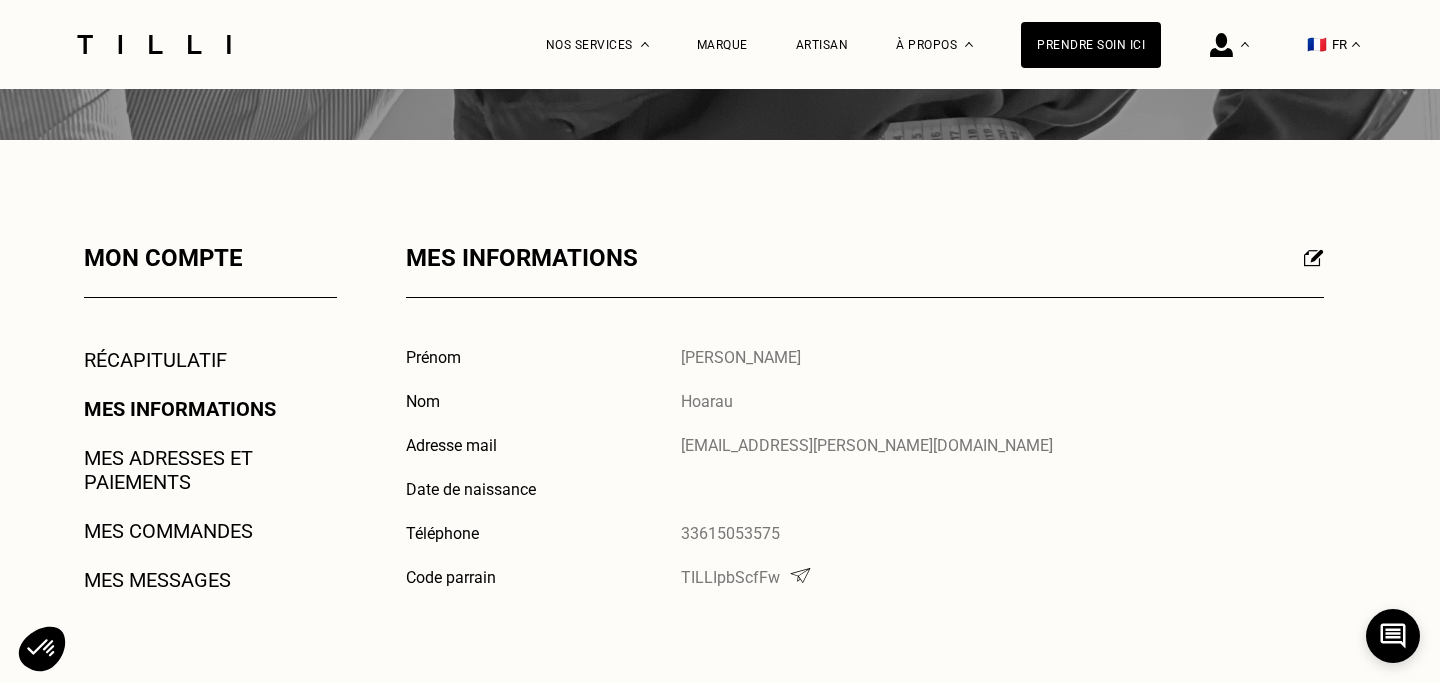 scroll, scrollTop: 201, scrollLeft: 0, axis: vertical 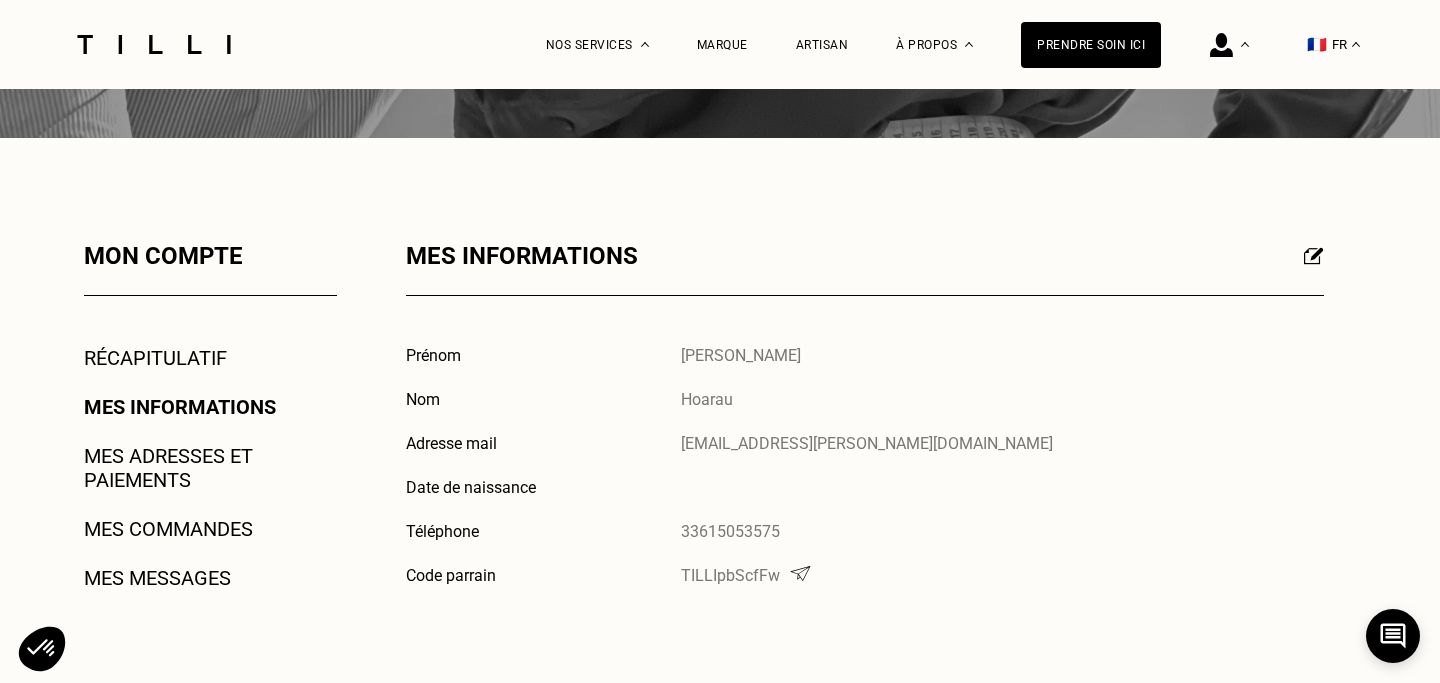 click on "Mes adresses et paiements" at bounding box center (210, 468) 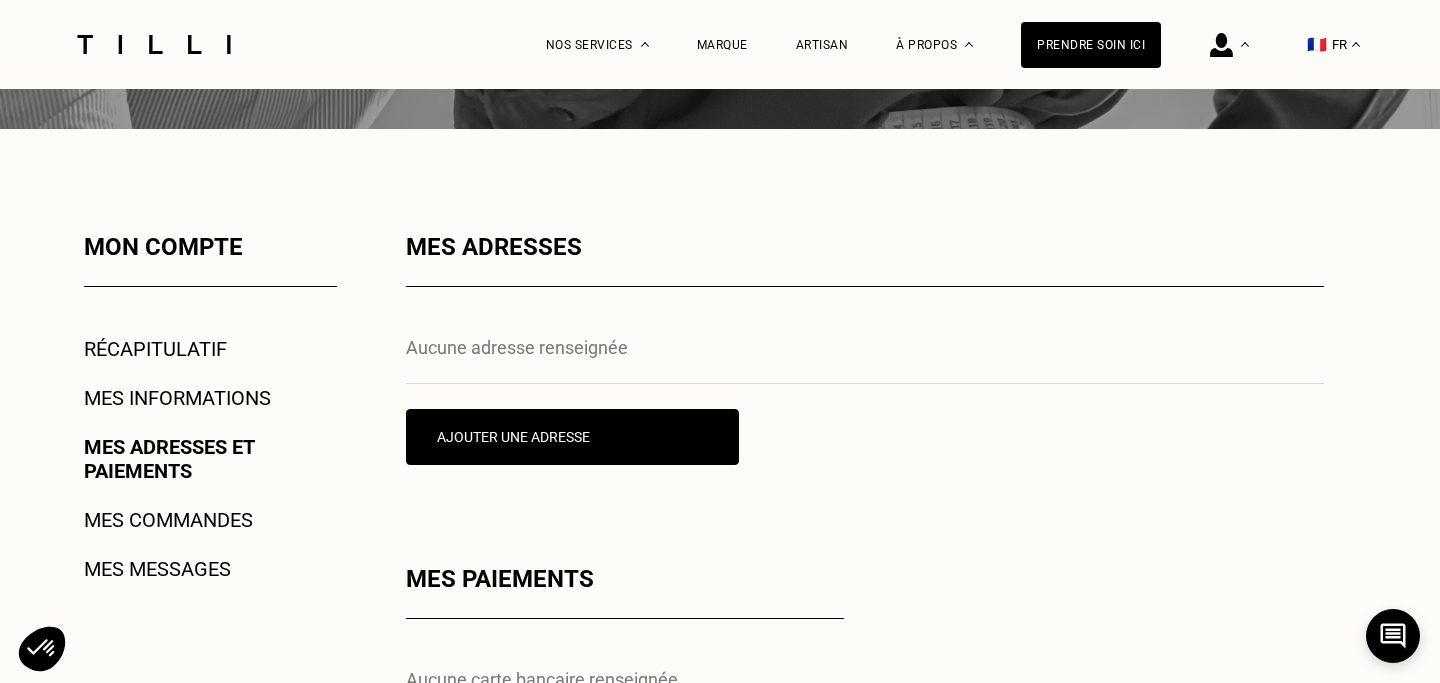scroll, scrollTop: 213, scrollLeft: 0, axis: vertical 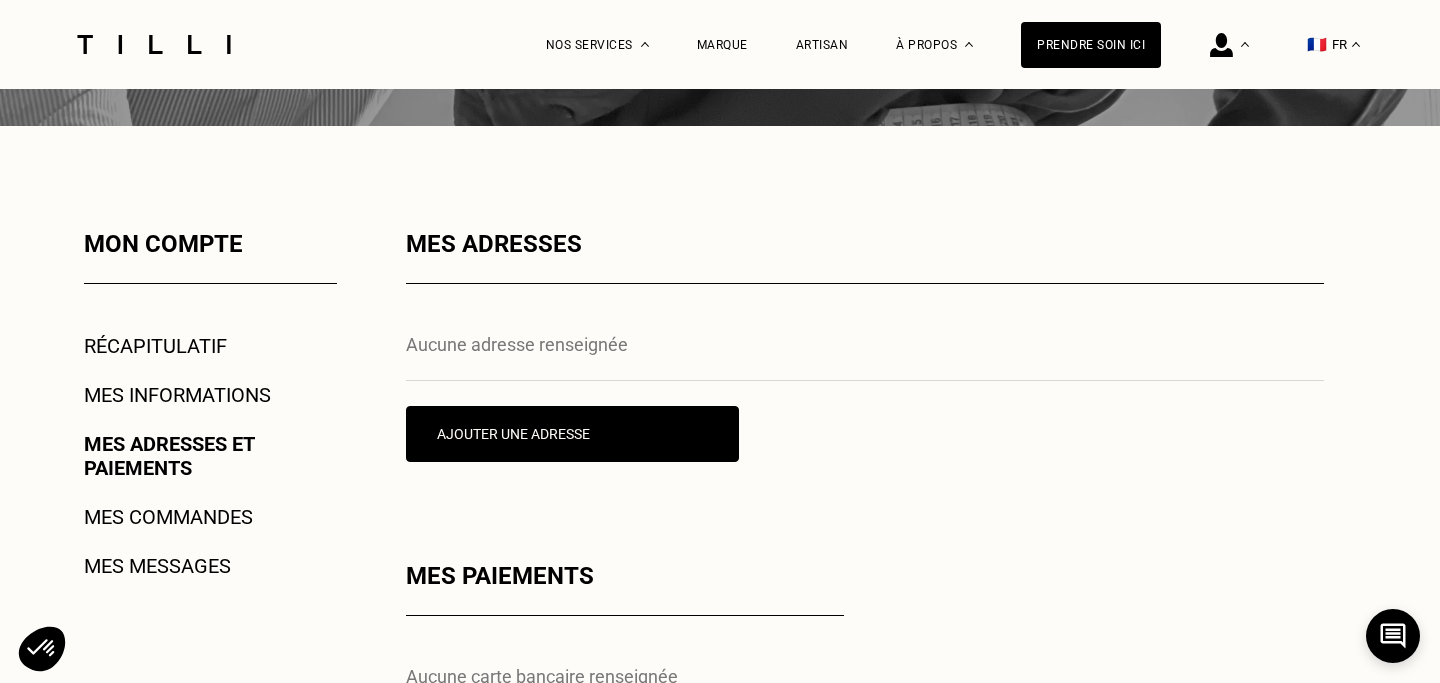 click on "Mes commandes" at bounding box center (168, 517) 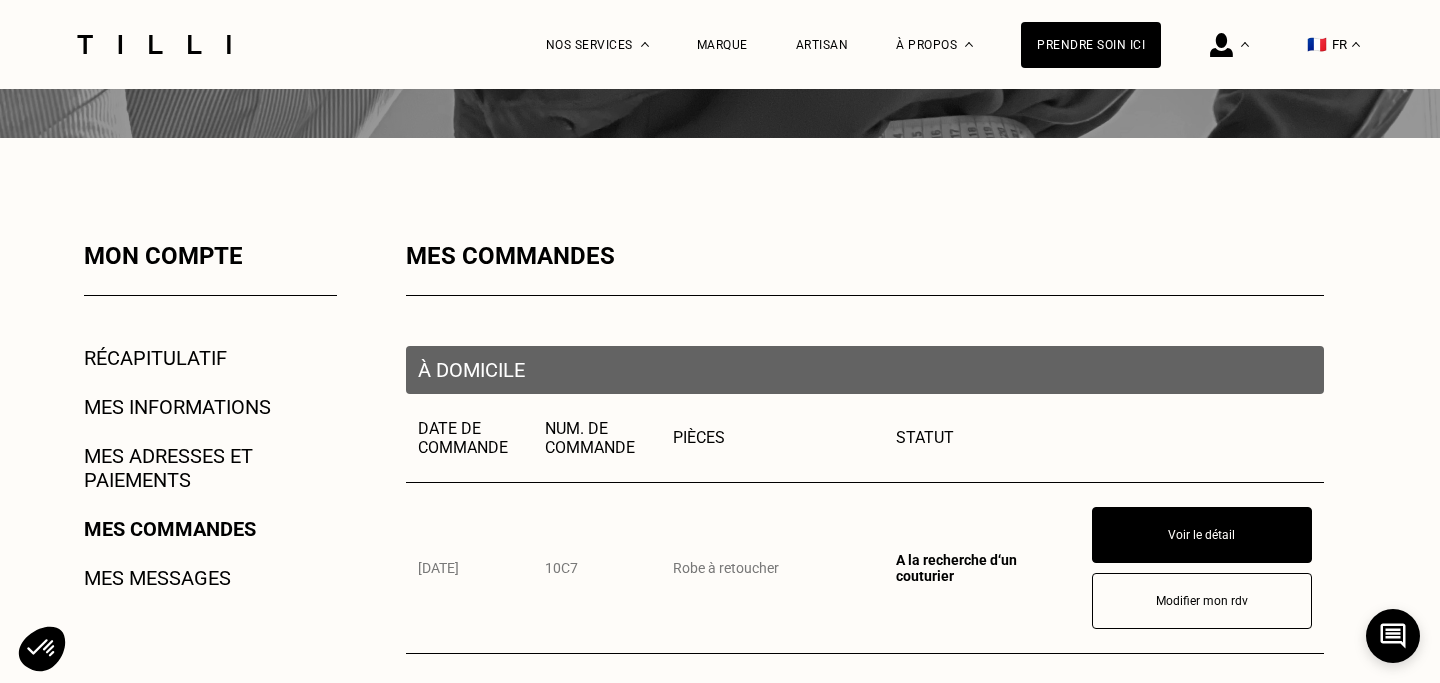 scroll, scrollTop: 287, scrollLeft: 0, axis: vertical 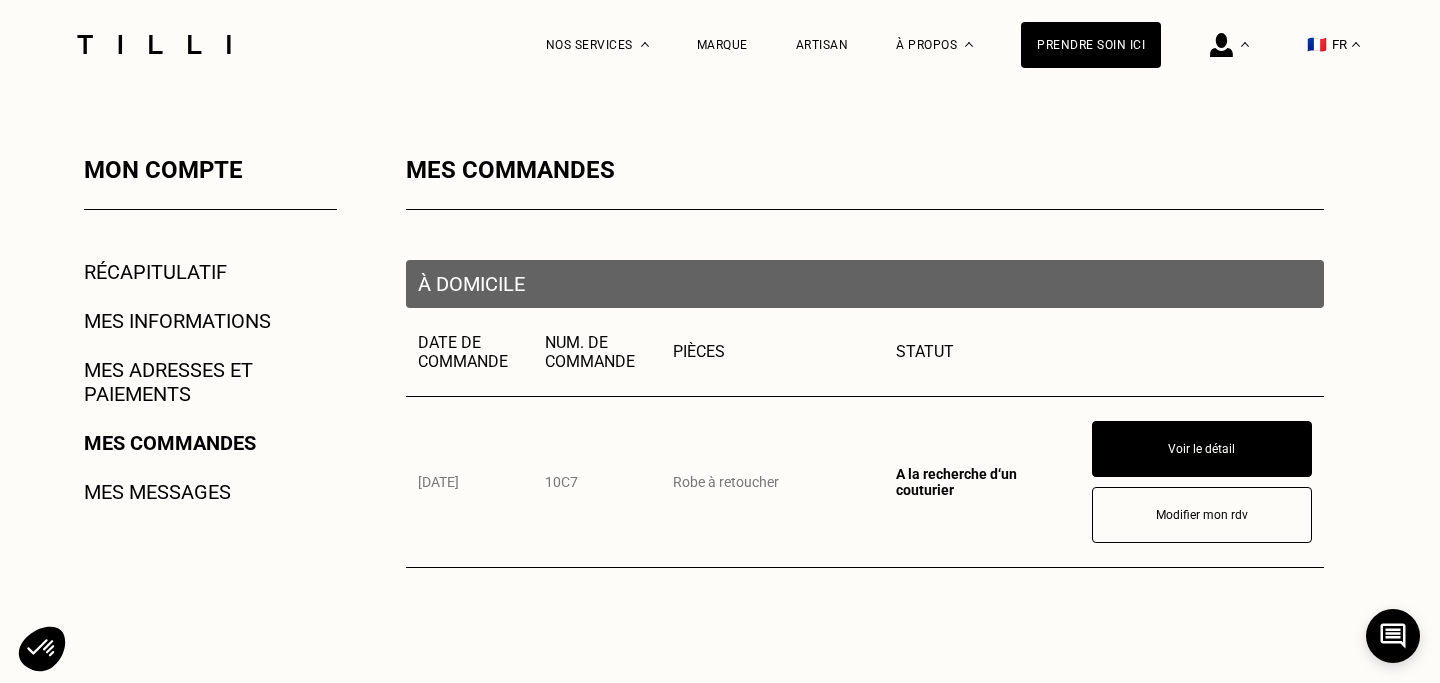 click on "Mes messages" at bounding box center [157, 492] 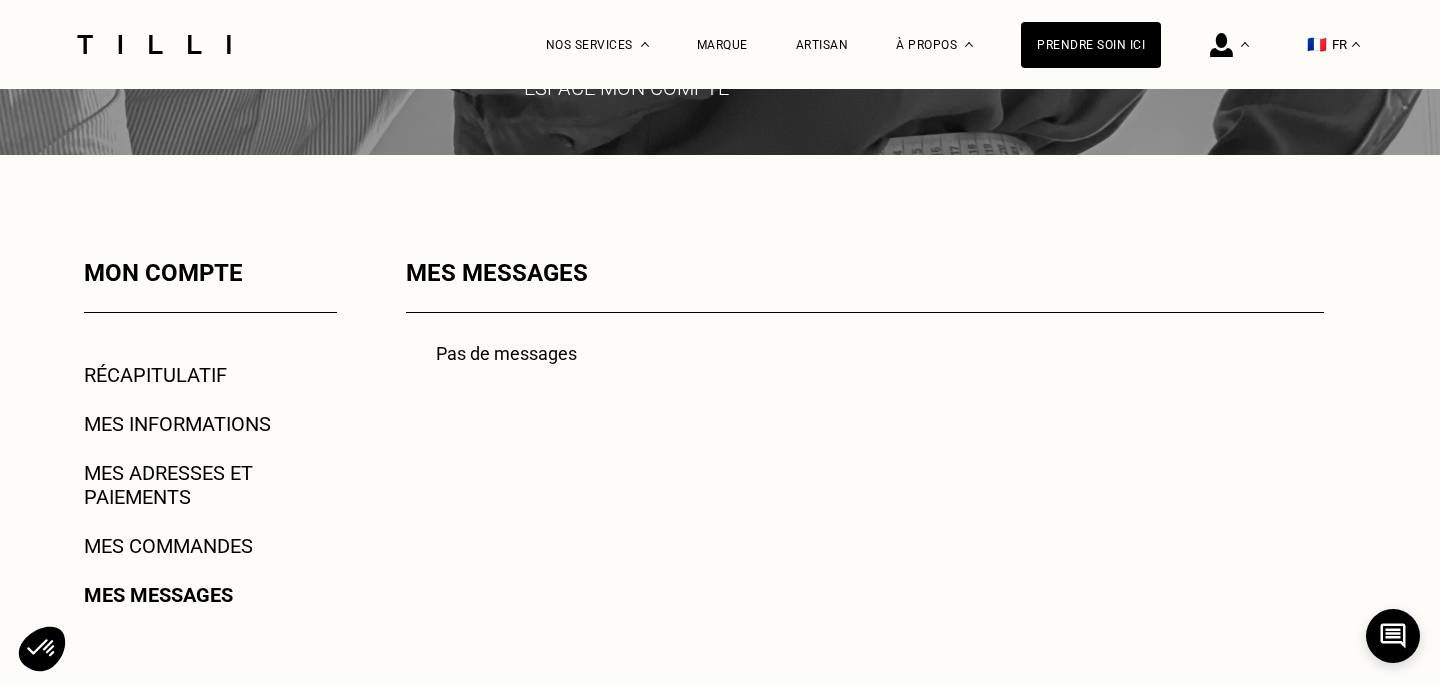 scroll, scrollTop: 188, scrollLeft: 0, axis: vertical 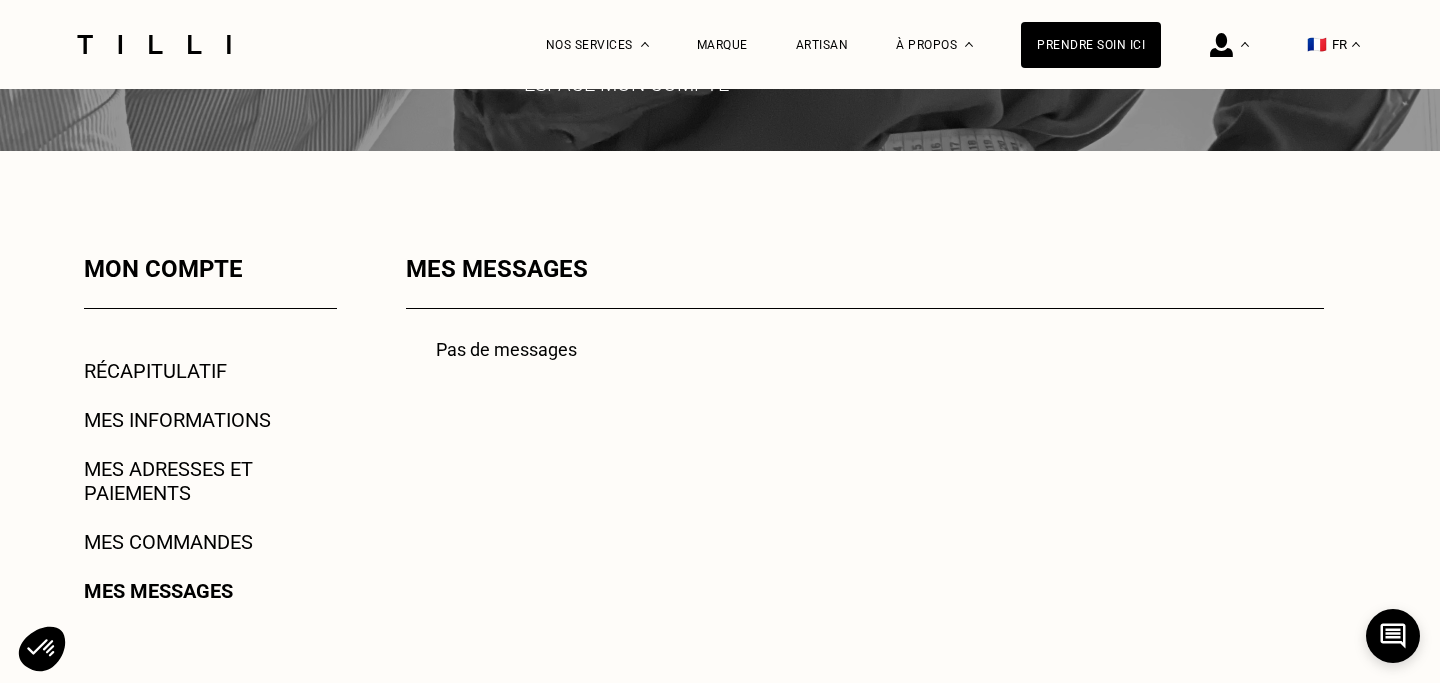 click on "Mes adresses et paiements" at bounding box center (210, 481) 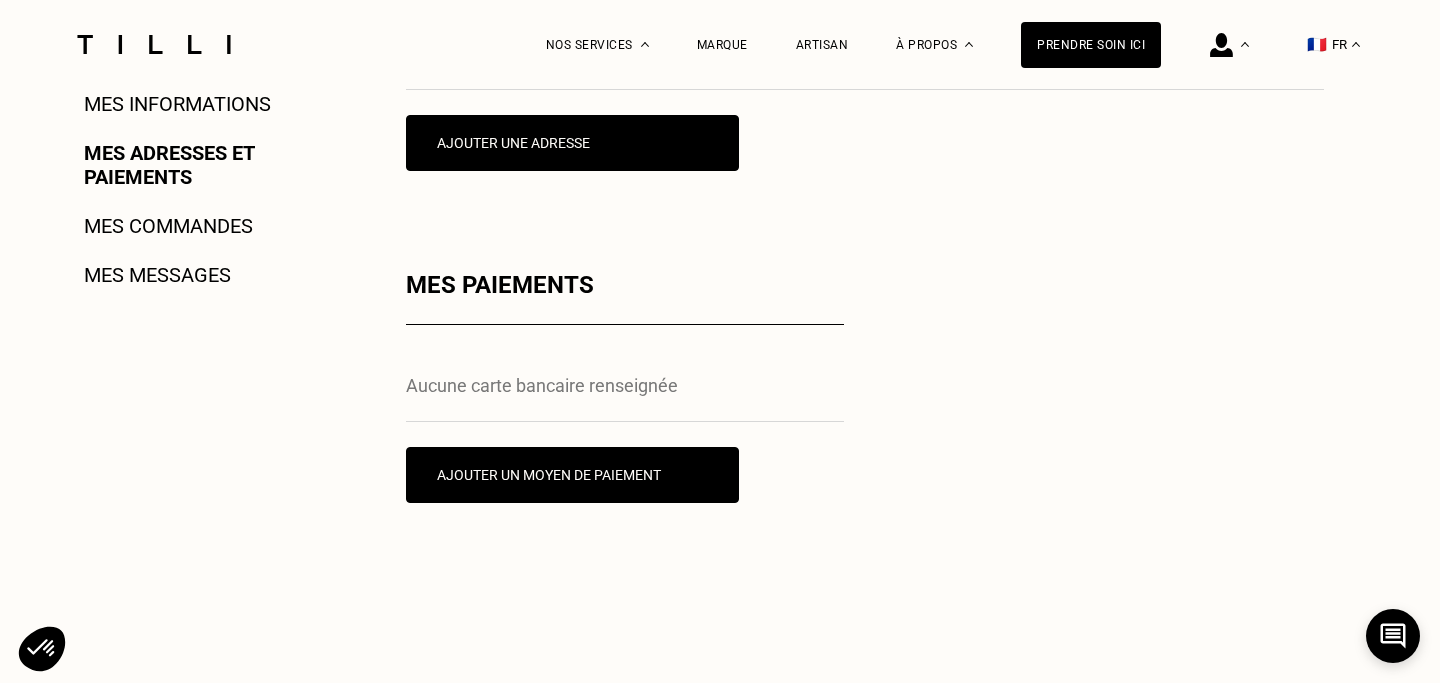 scroll, scrollTop: 0, scrollLeft: 0, axis: both 